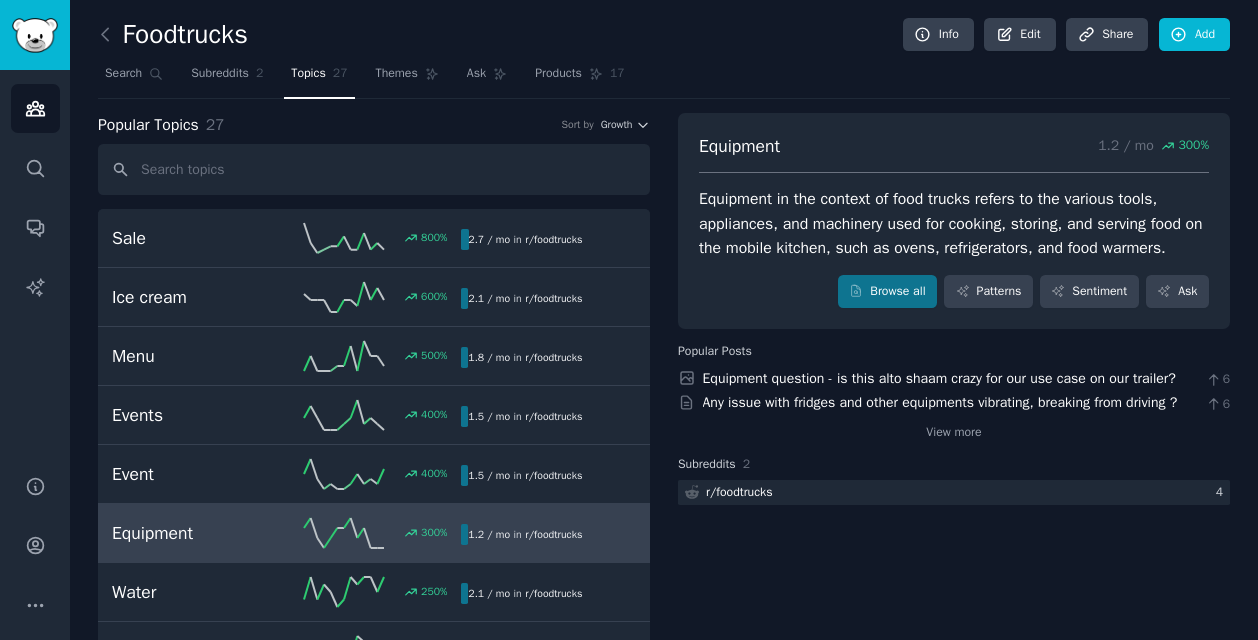 scroll, scrollTop: 0, scrollLeft: 0, axis: both 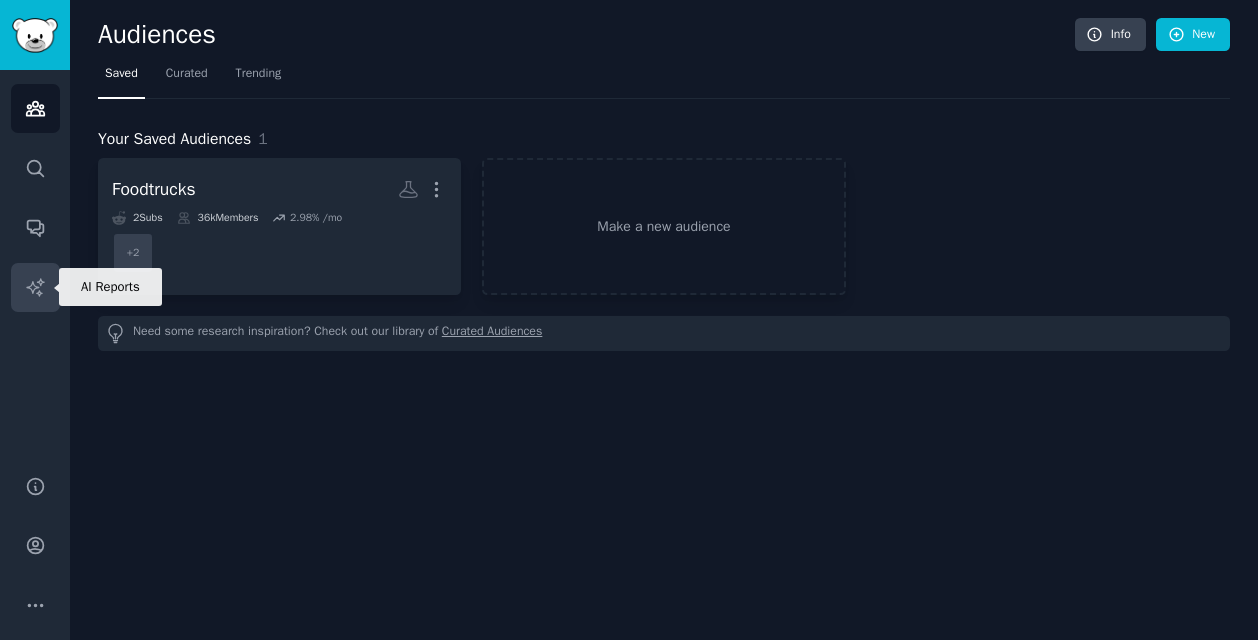 click 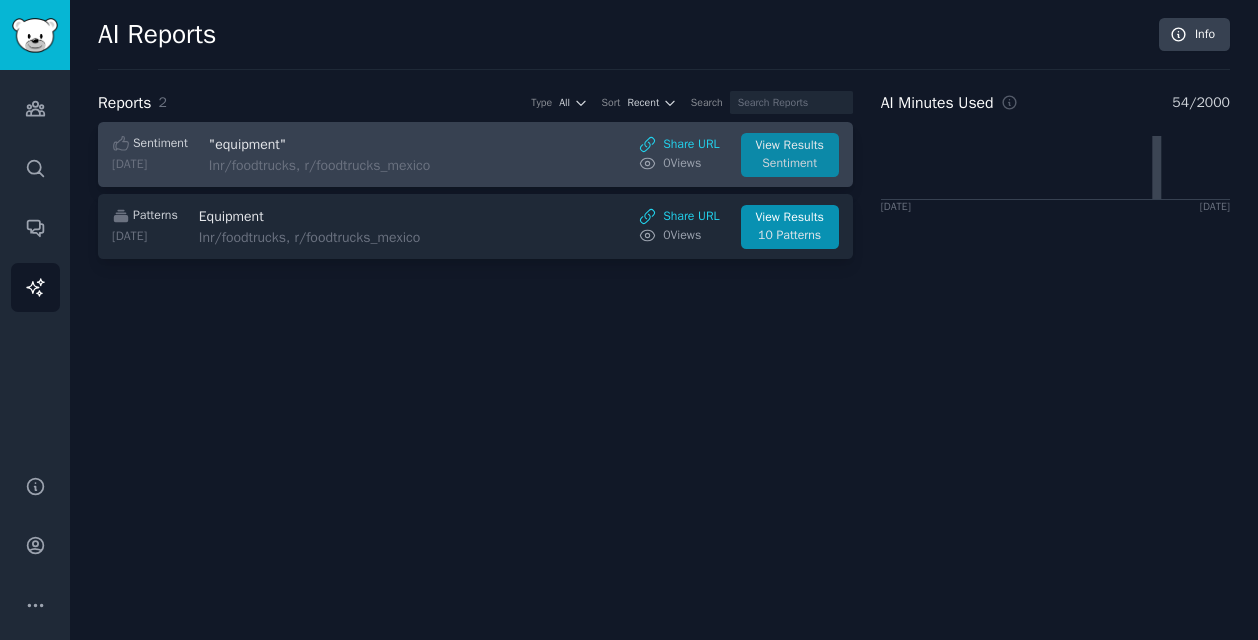 click on "Sentiment" at bounding box center [789, 164] 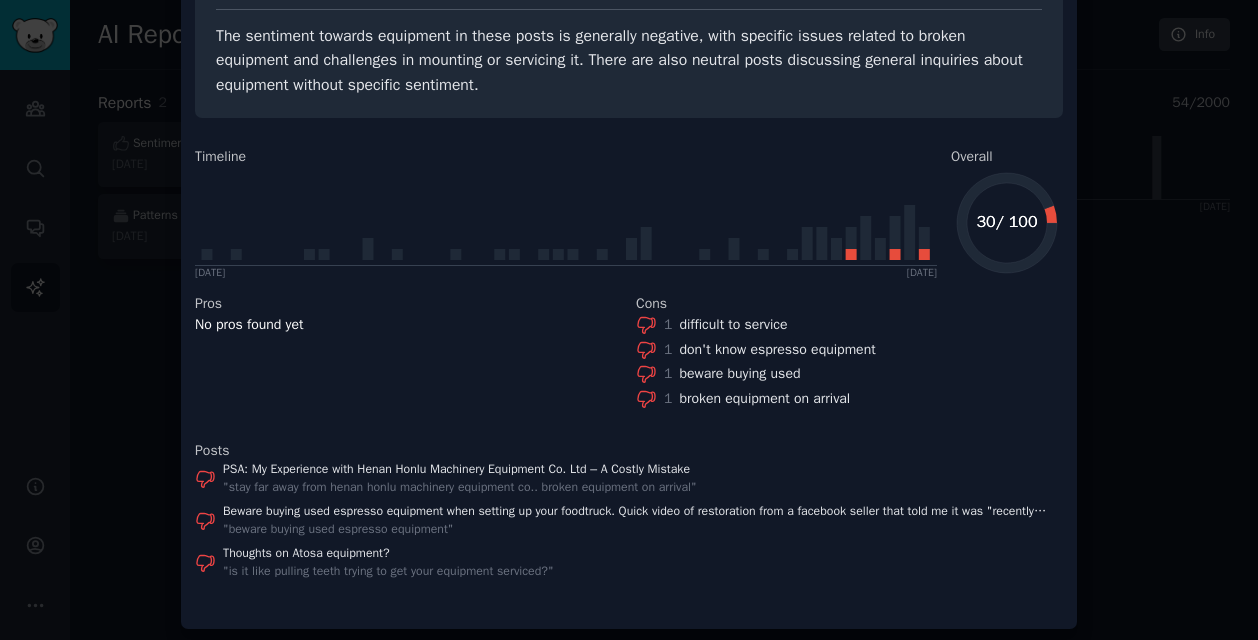 scroll, scrollTop: 140, scrollLeft: 0, axis: vertical 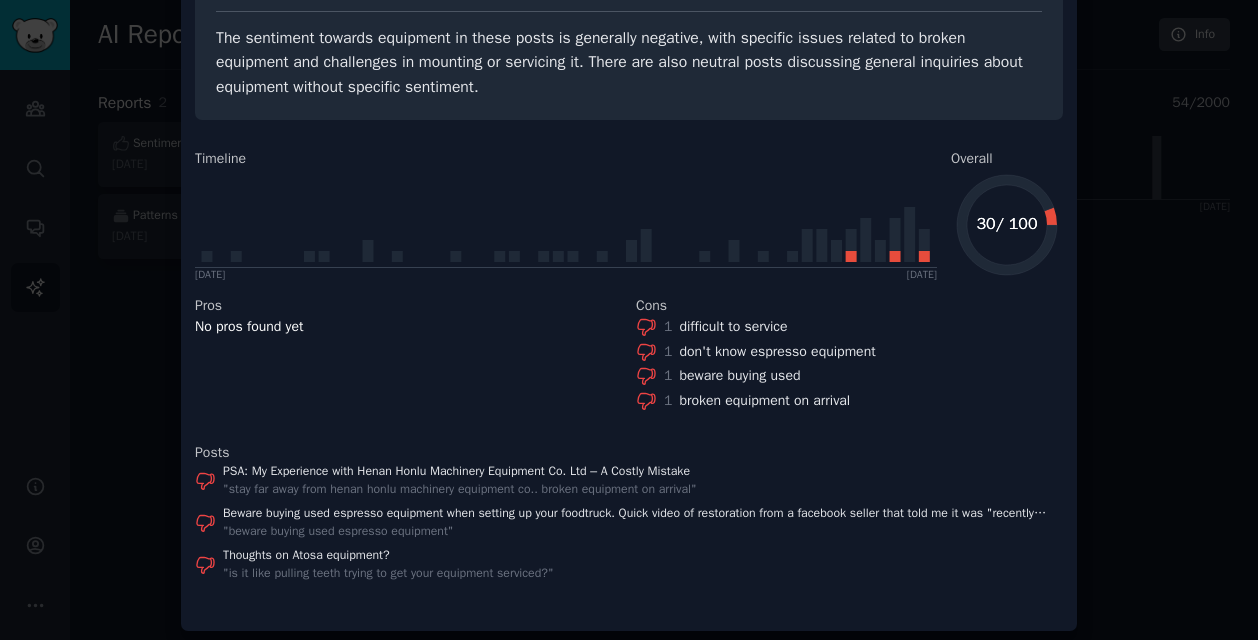 click at bounding box center [629, 320] 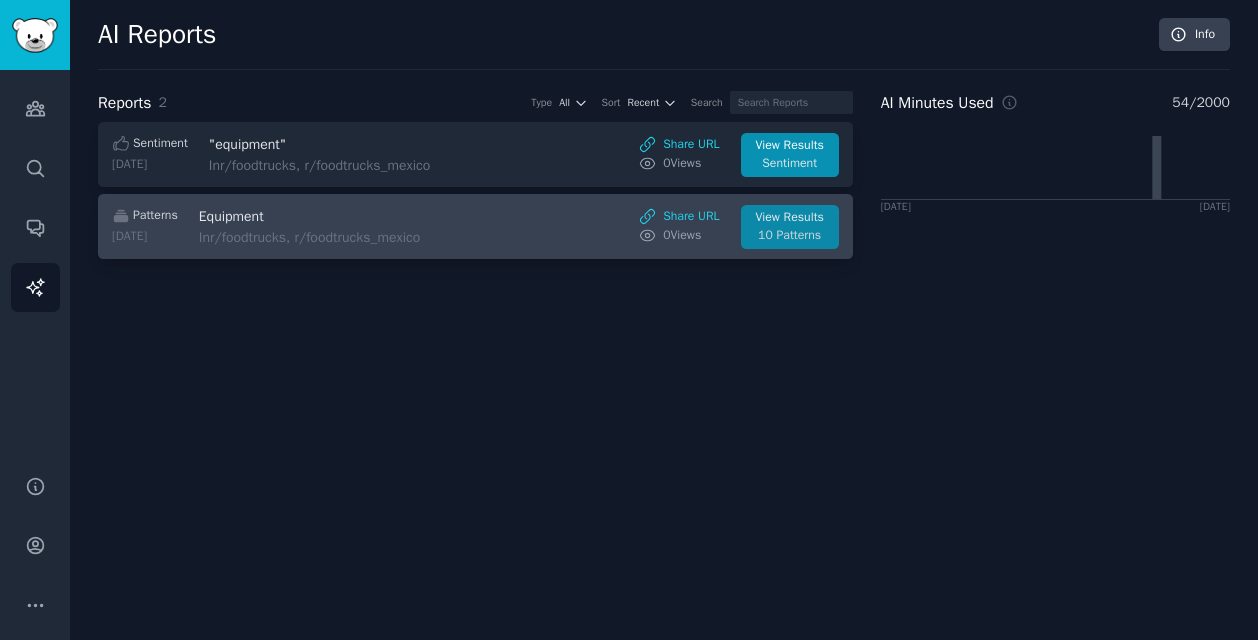 click on "10 Patterns" at bounding box center [789, 236] 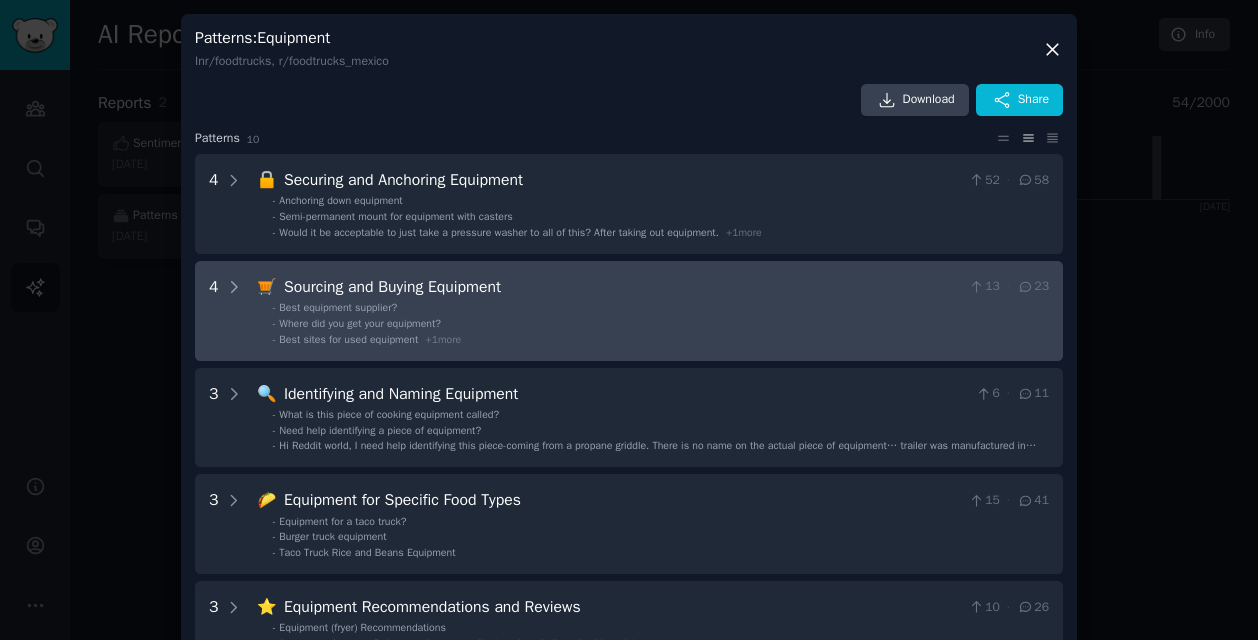 click on "Sourcing and Buying Equipment" at bounding box center [622, 287] 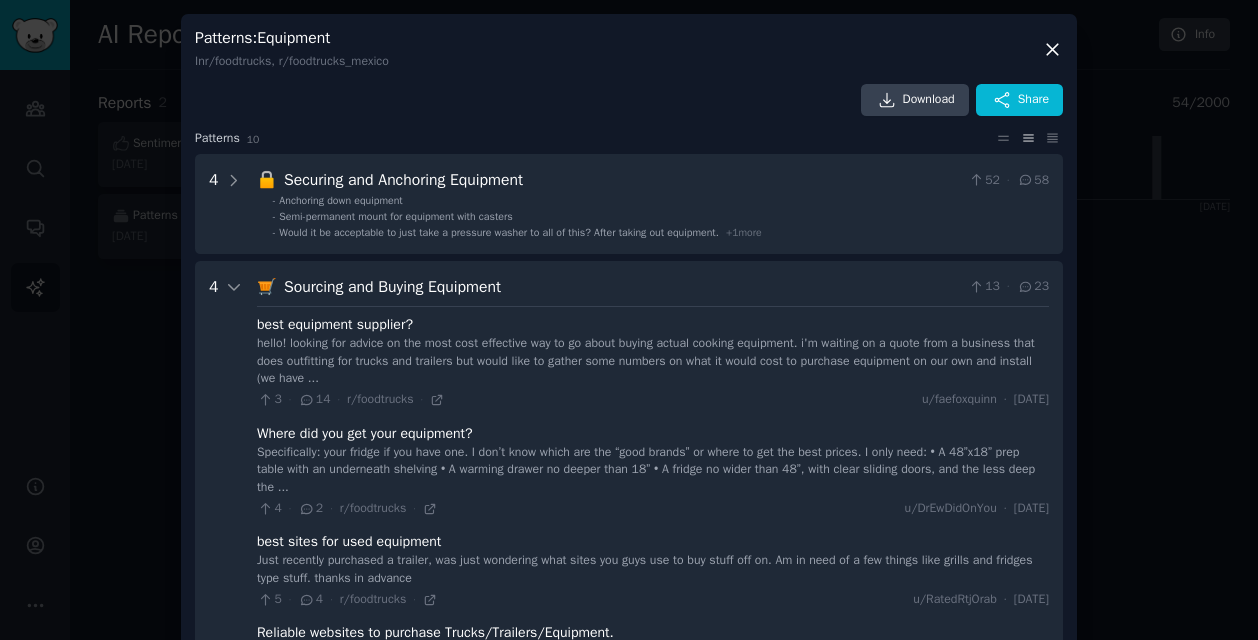 scroll, scrollTop: 260, scrollLeft: 0, axis: vertical 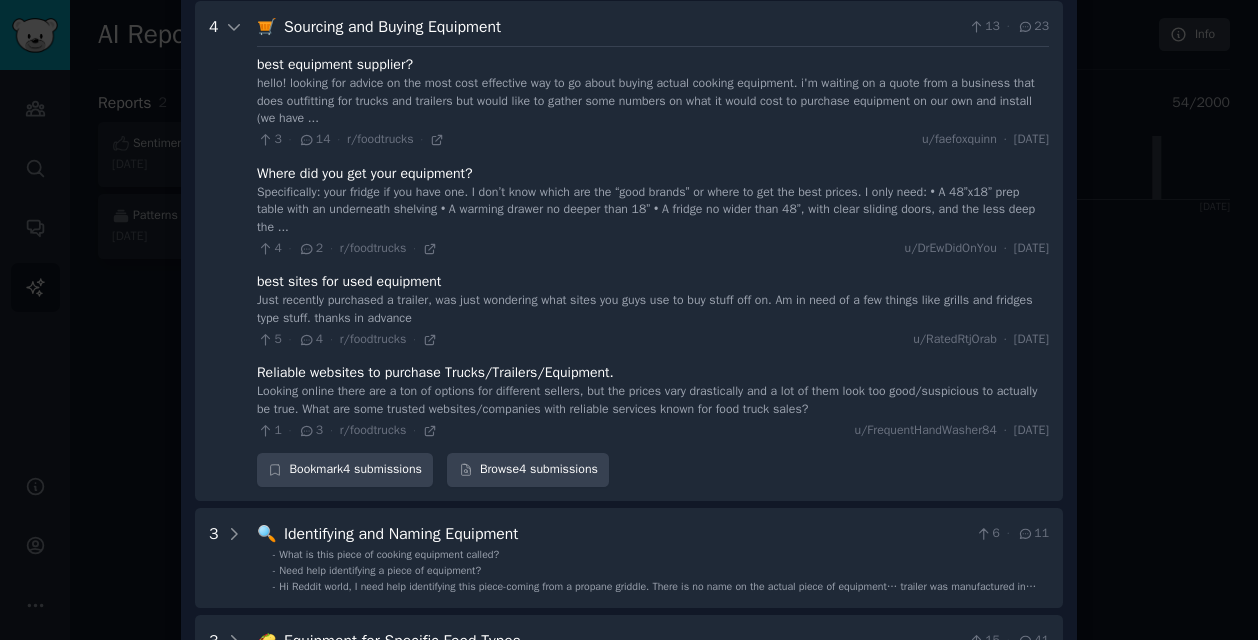 click on "best equipment supplier?" at bounding box center [335, 64] 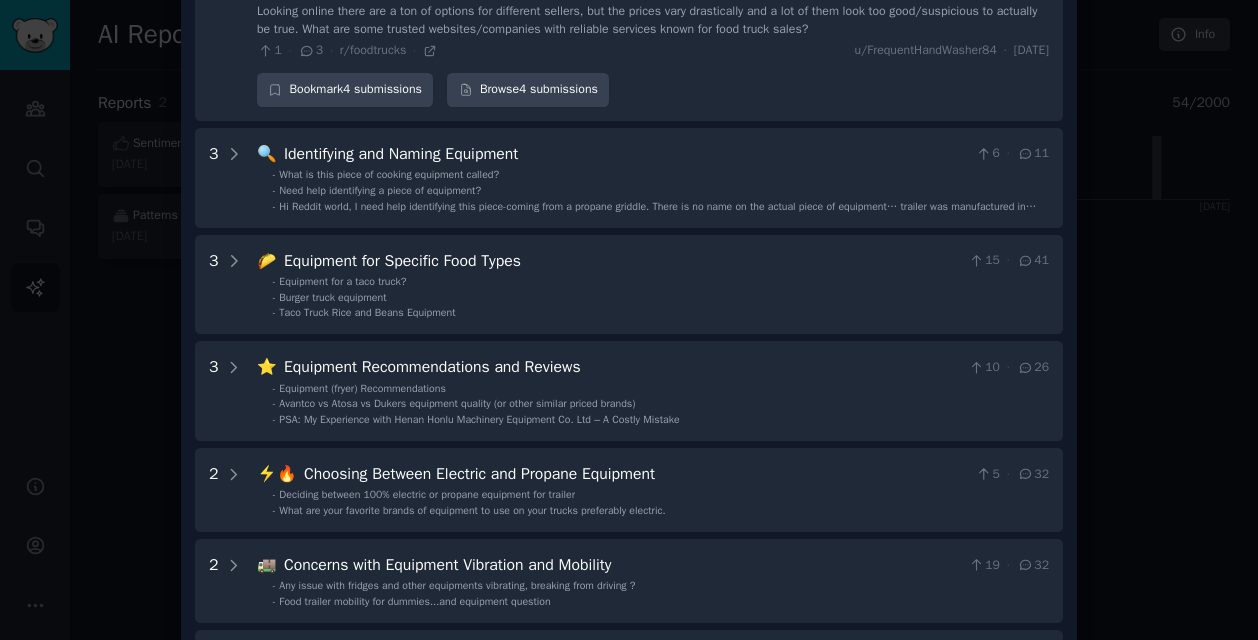 scroll, scrollTop: 649, scrollLeft: 0, axis: vertical 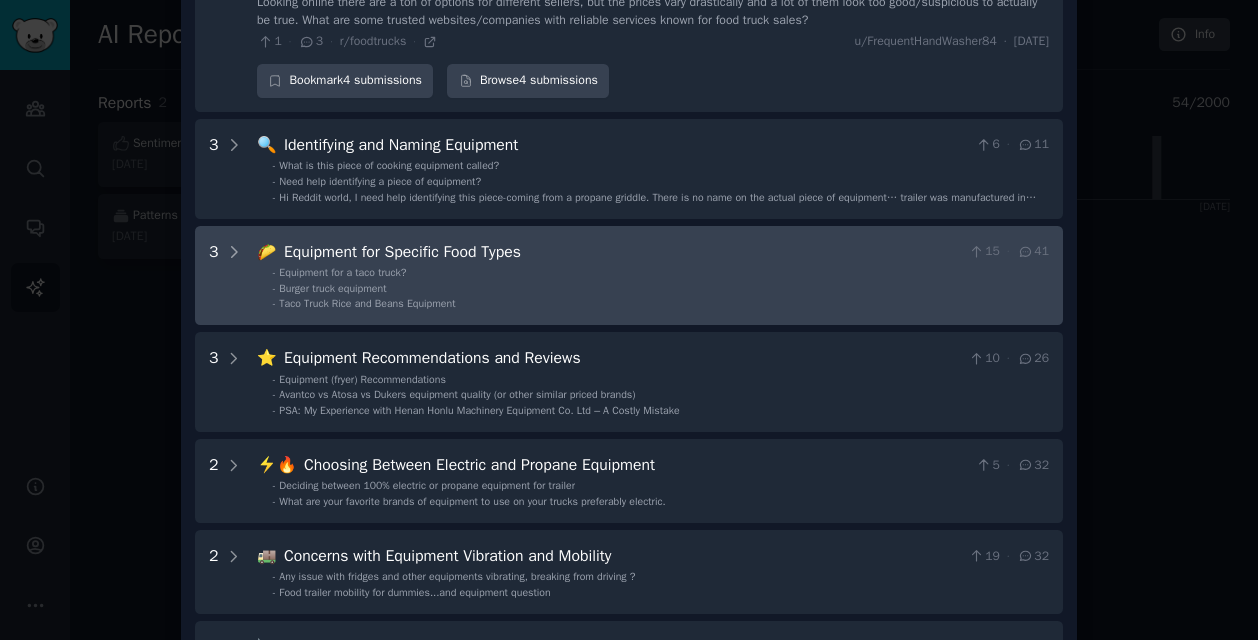 click on "Equipment for Specific Food Types" at bounding box center (622, 252) 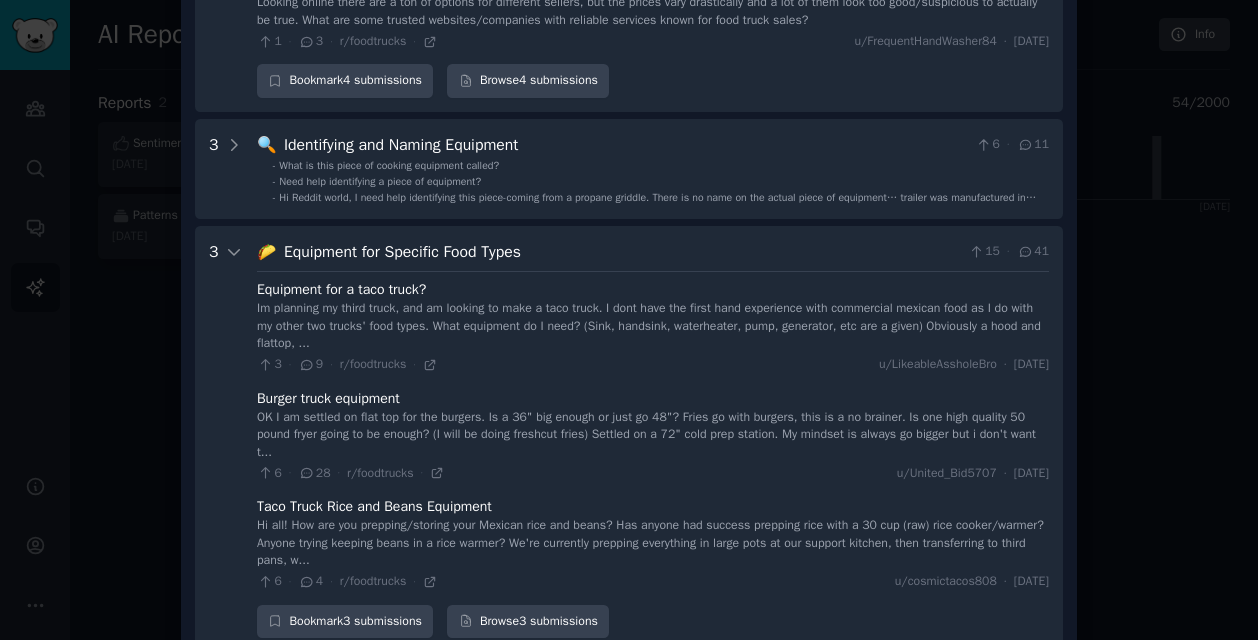 scroll, scrollTop: 865, scrollLeft: 0, axis: vertical 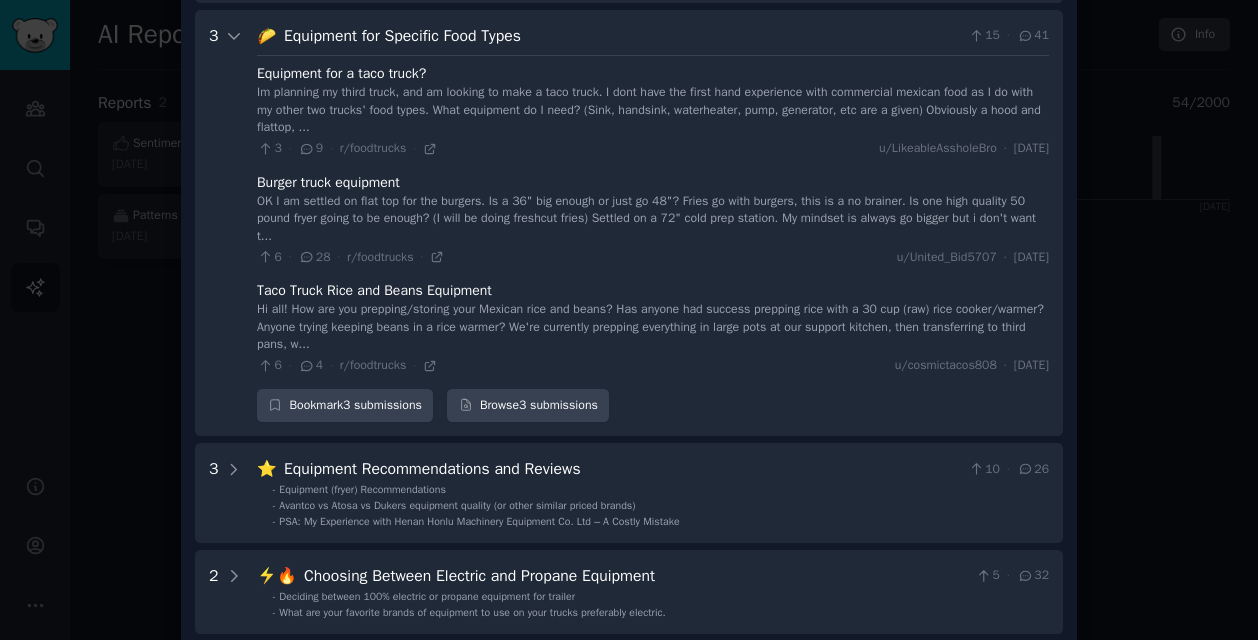 click on "Burger truck equipment" at bounding box center (328, 182) 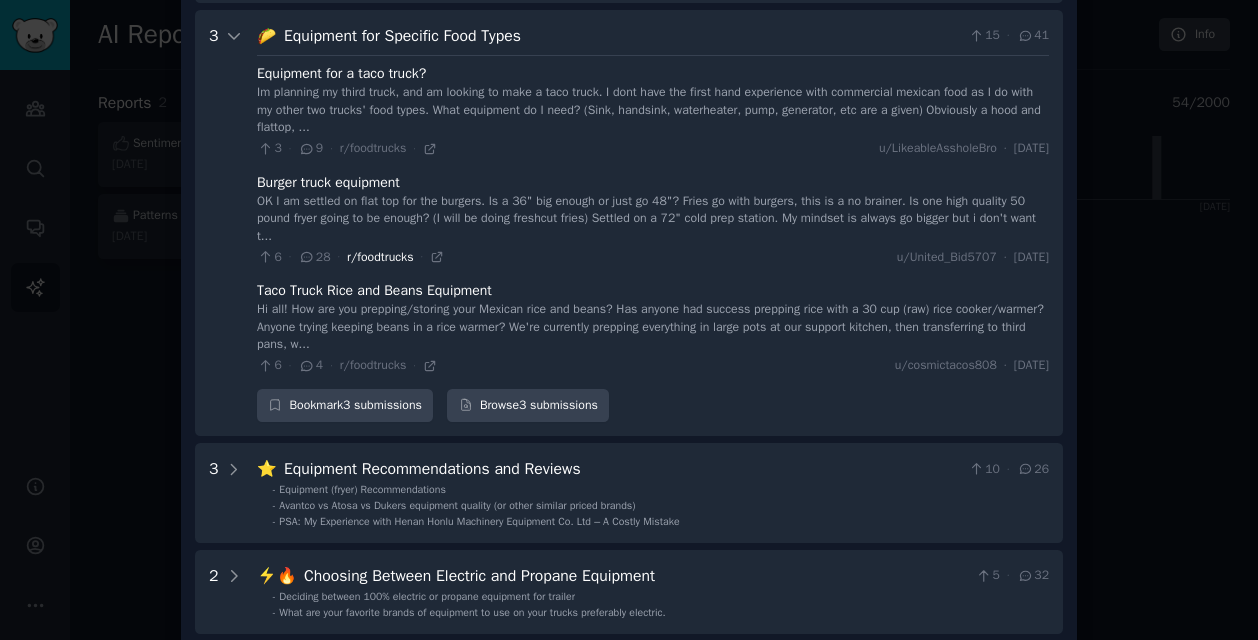 click on "r/foodtrucks" at bounding box center [380, 257] 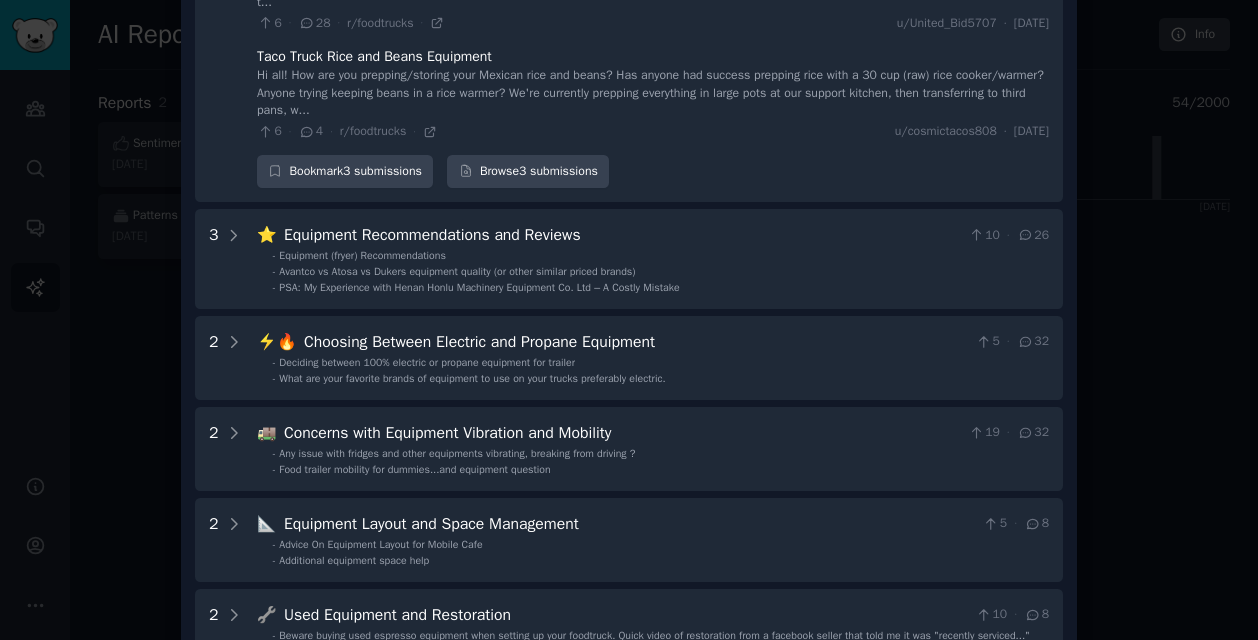 scroll, scrollTop: 1106, scrollLeft: 0, axis: vertical 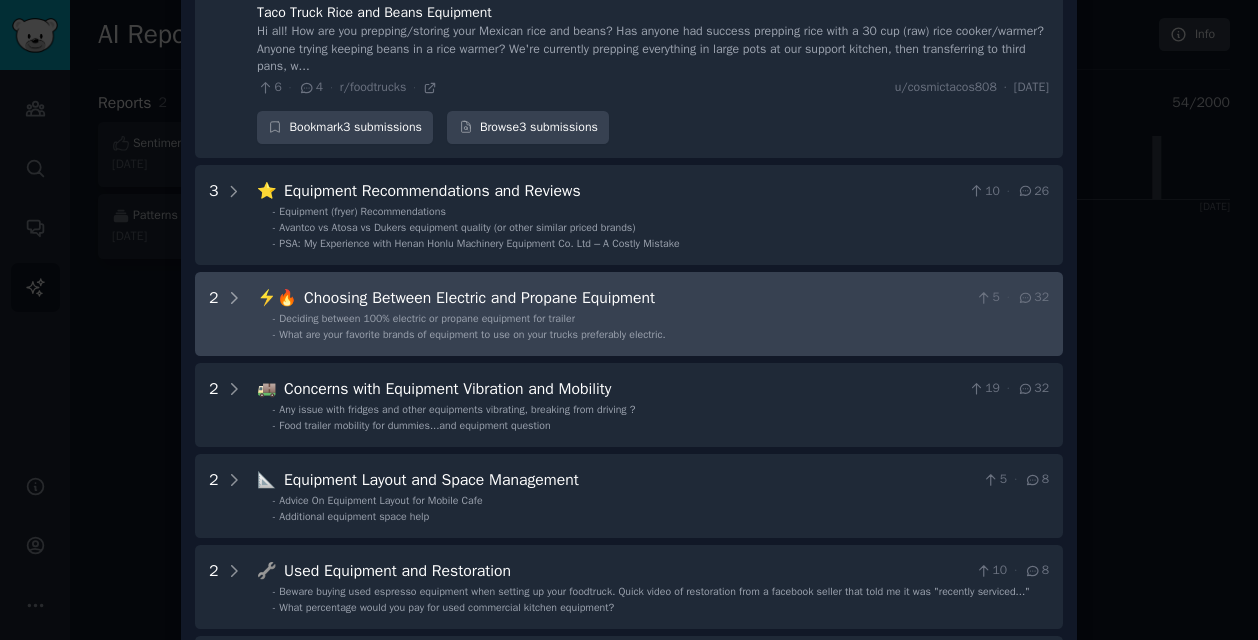 click on "Choosing Between Electric and Propane Equipment" at bounding box center [636, 298] 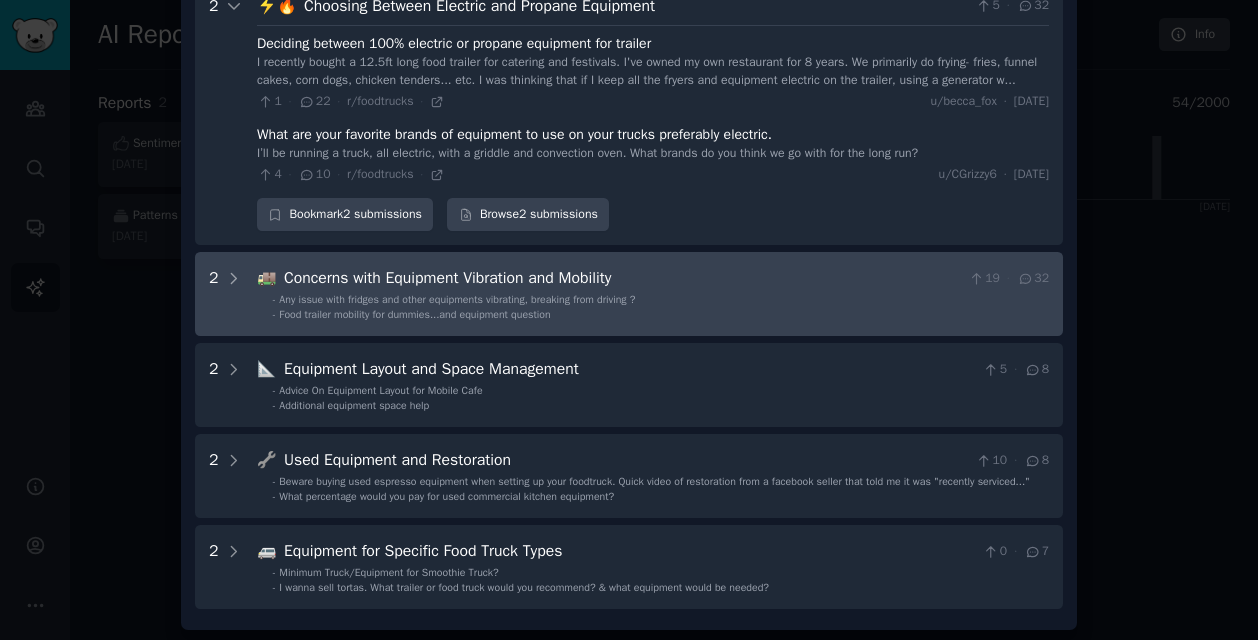 scroll, scrollTop: 1434, scrollLeft: 0, axis: vertical 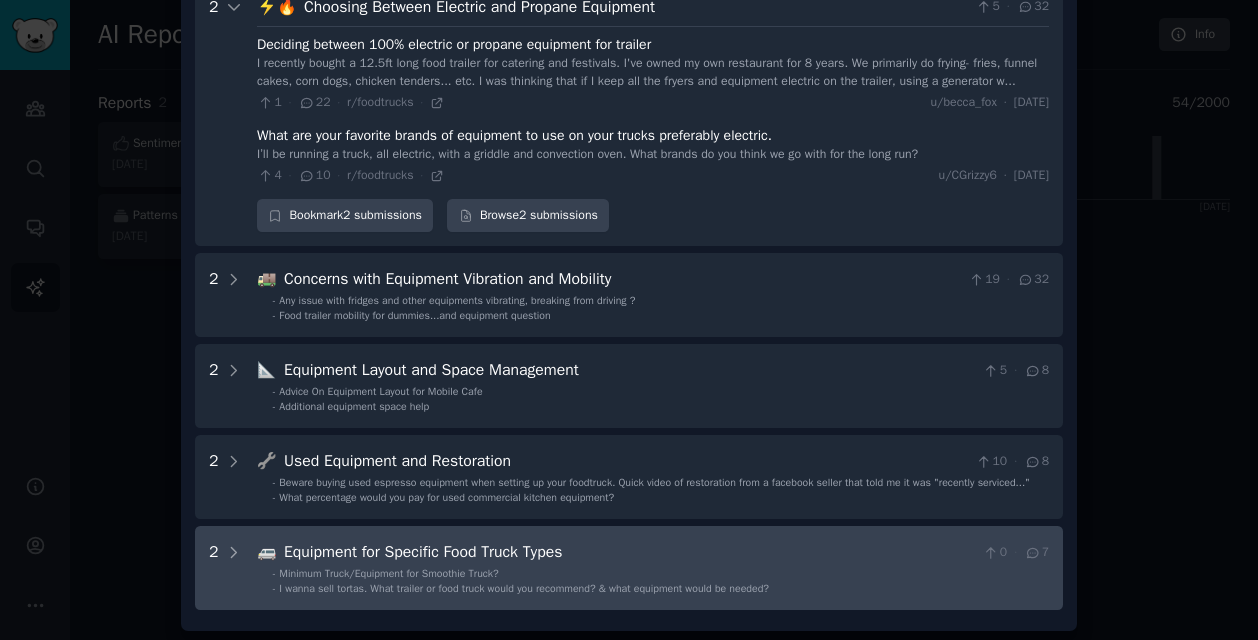 click on "Equipment for Specific Food Truck Types" at bounding box center (629, 552) 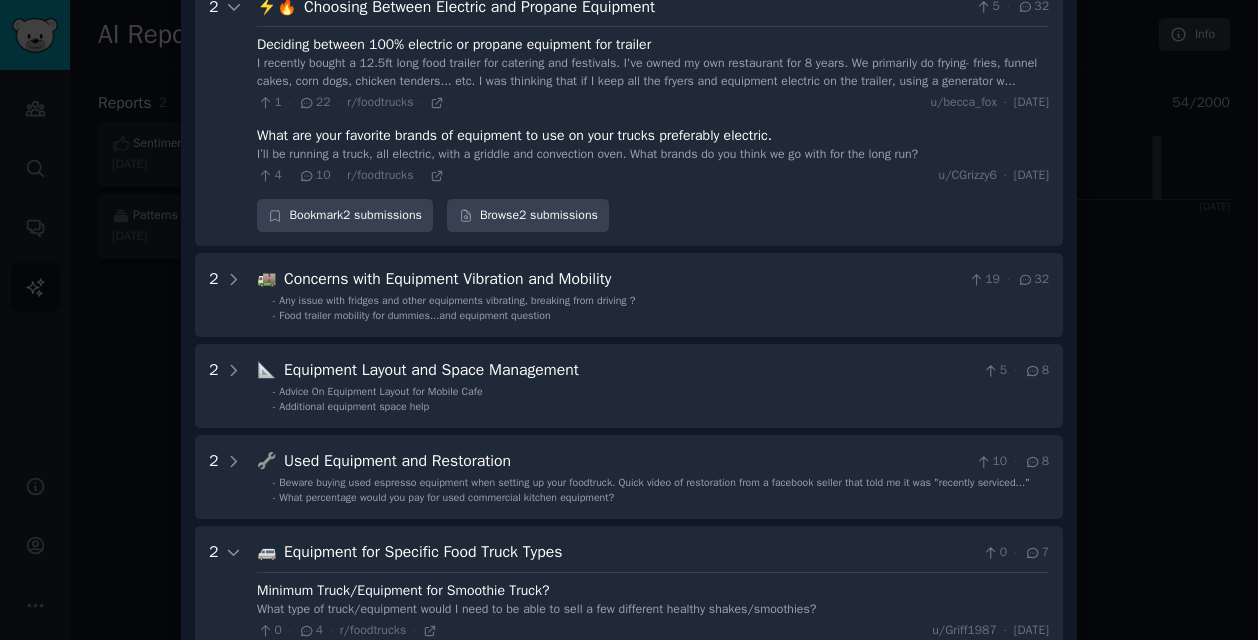 scroll, scrollTop: 1595, scrollLeft: 0, axis: vertical 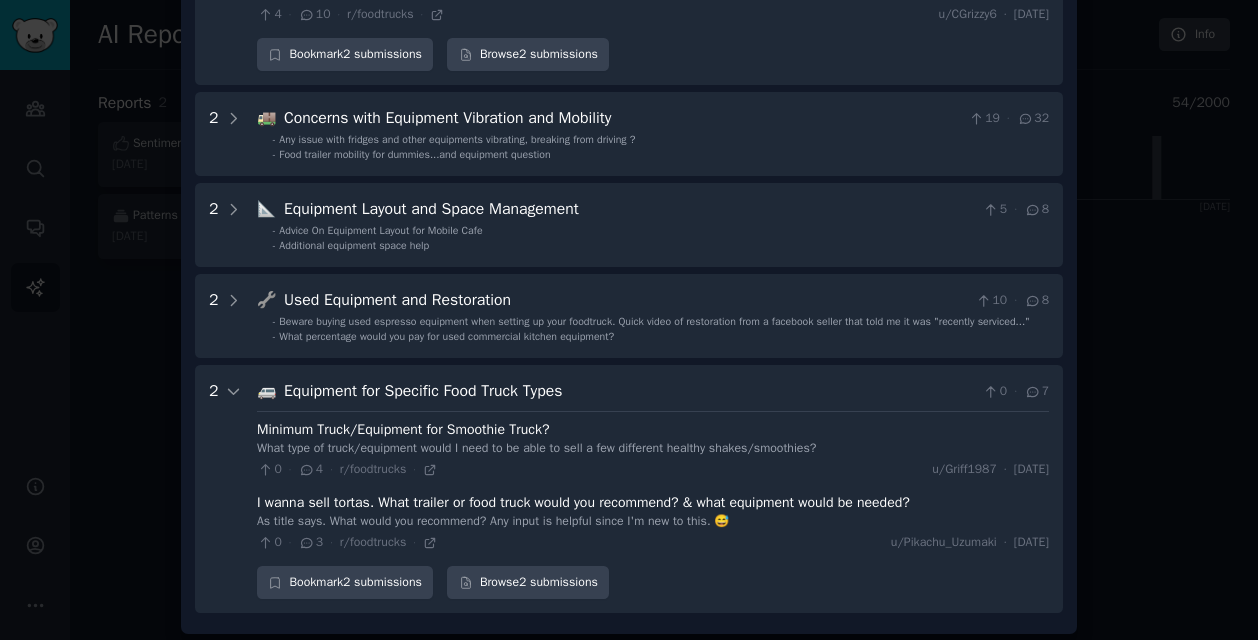 click at bounding box center (629, 320) 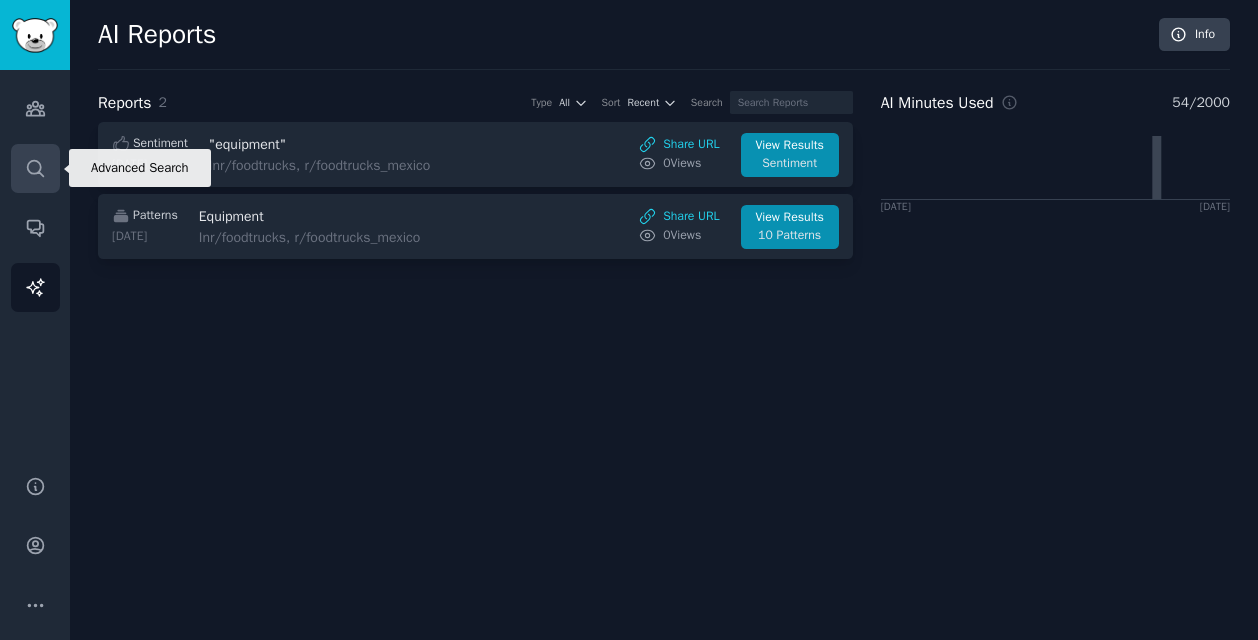 click 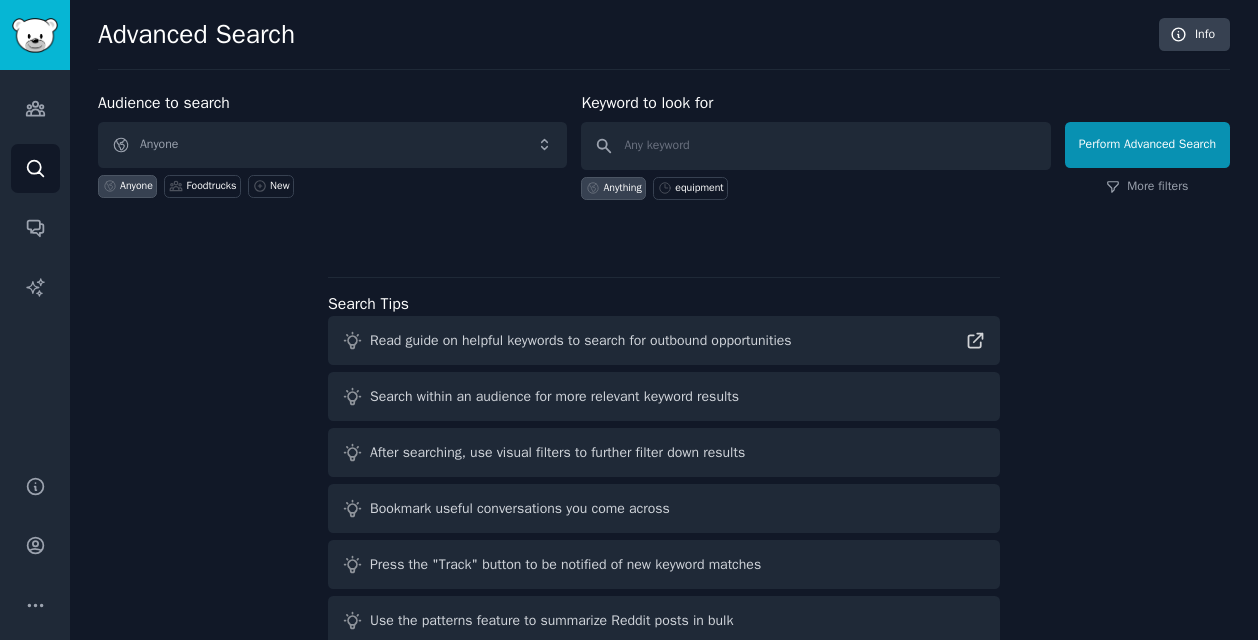 click on "Anyone" at bounding box center (332, 145) 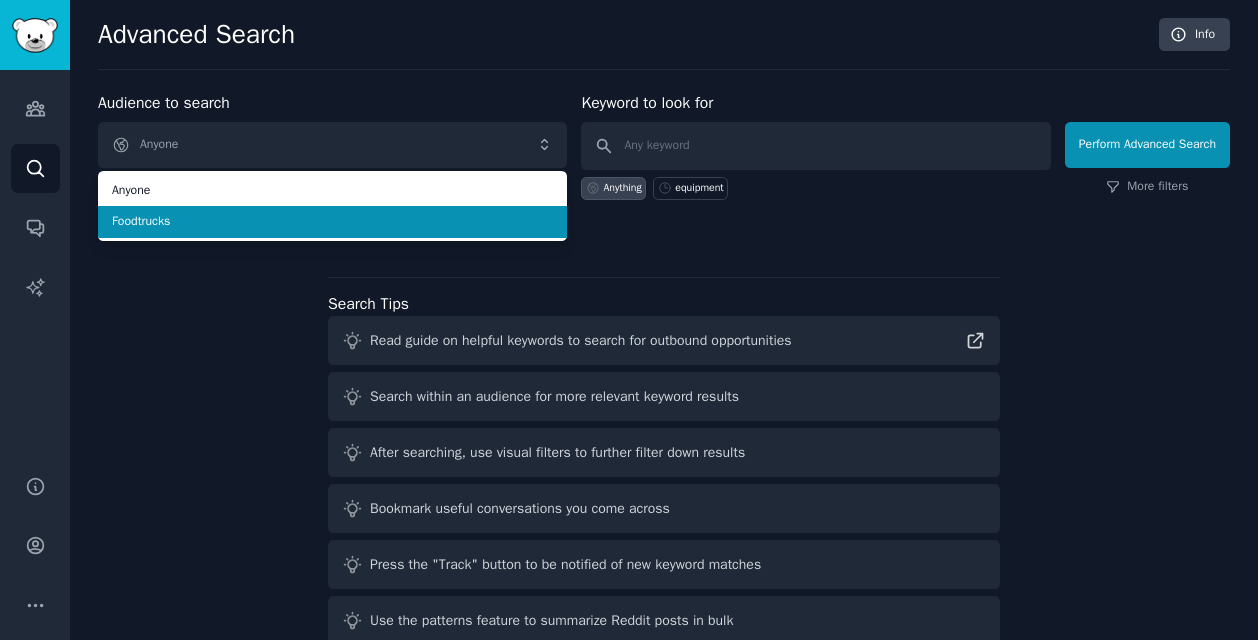 click on "Foodtrucks" at bounding box center [332, 222] 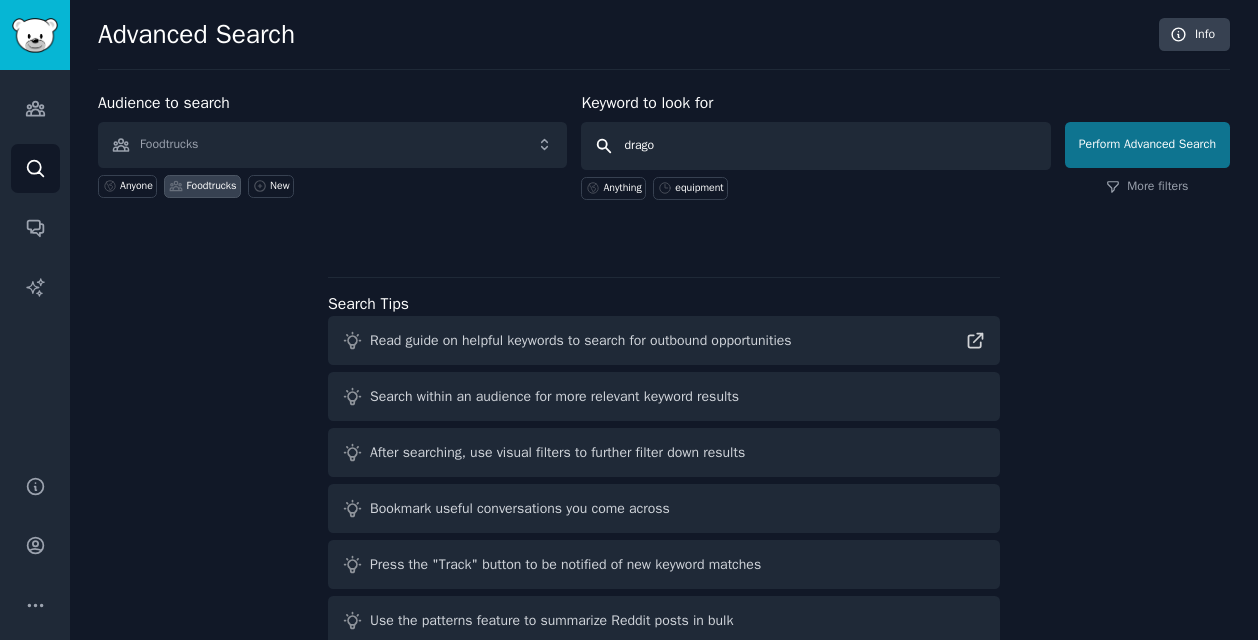 type on "drago" 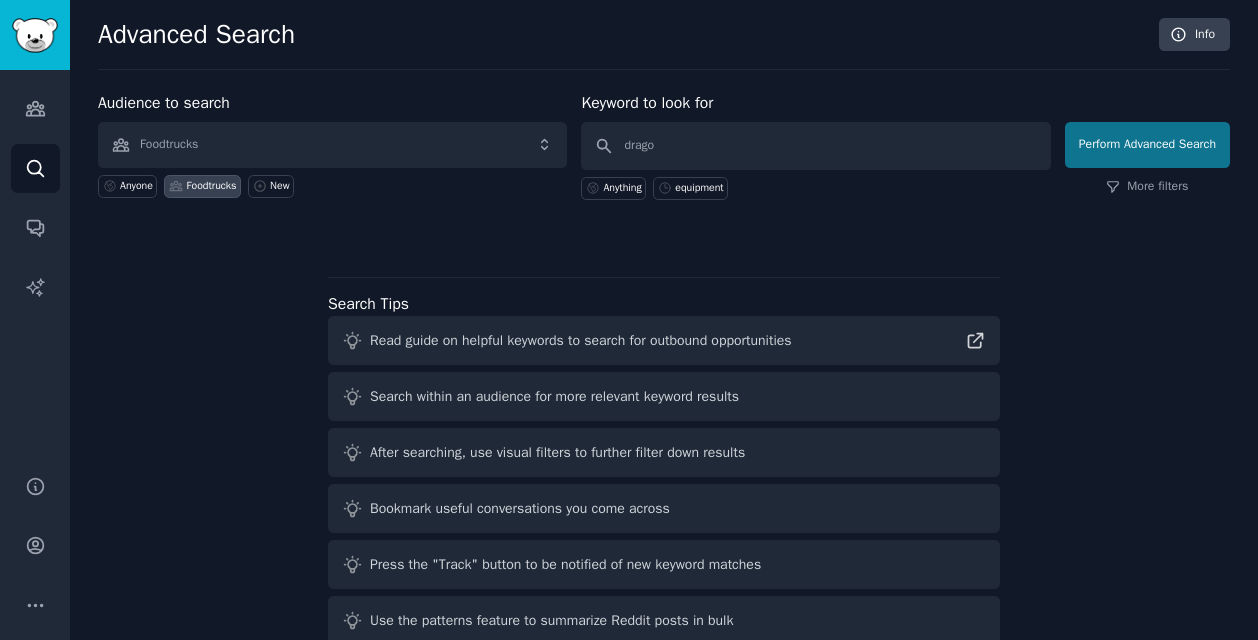 click on "Perform Advanced Search" at bounding box center [1147, 145] 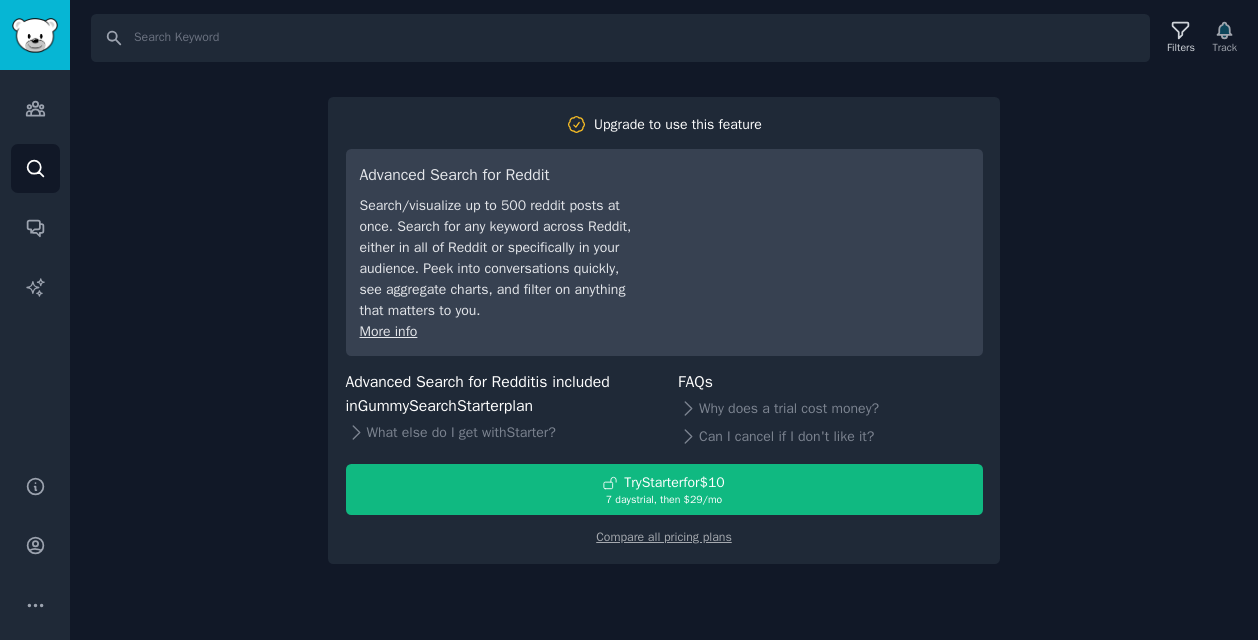 scroll, scrollTop: 0, scrollLeft: 0, axis: both 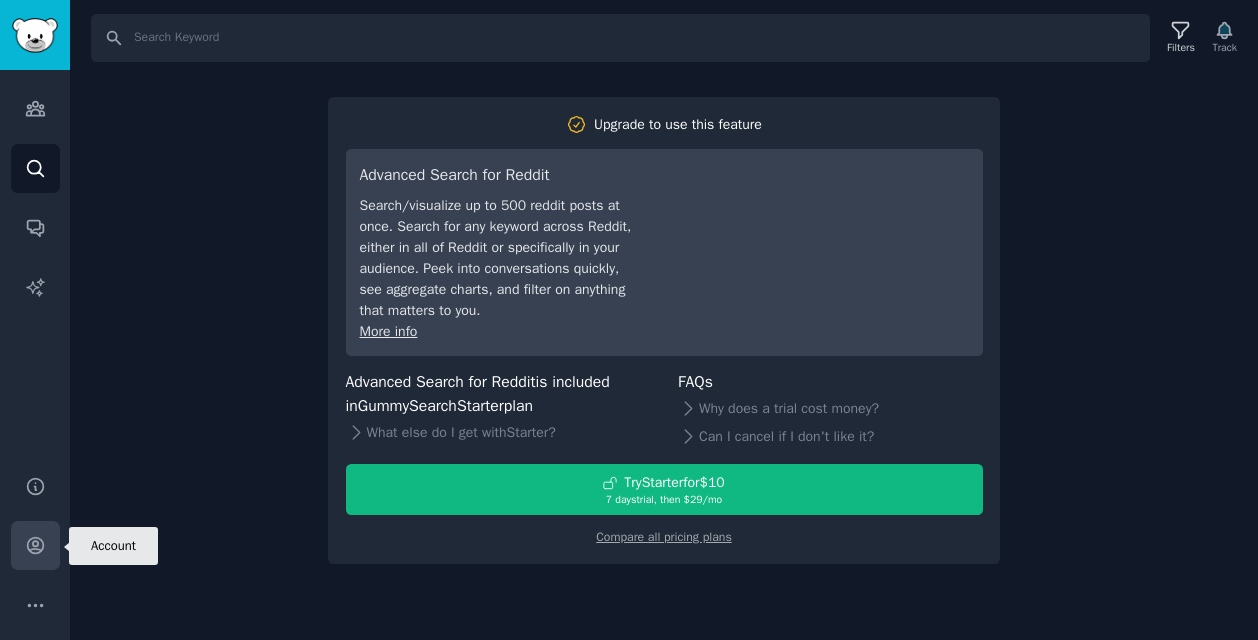 click 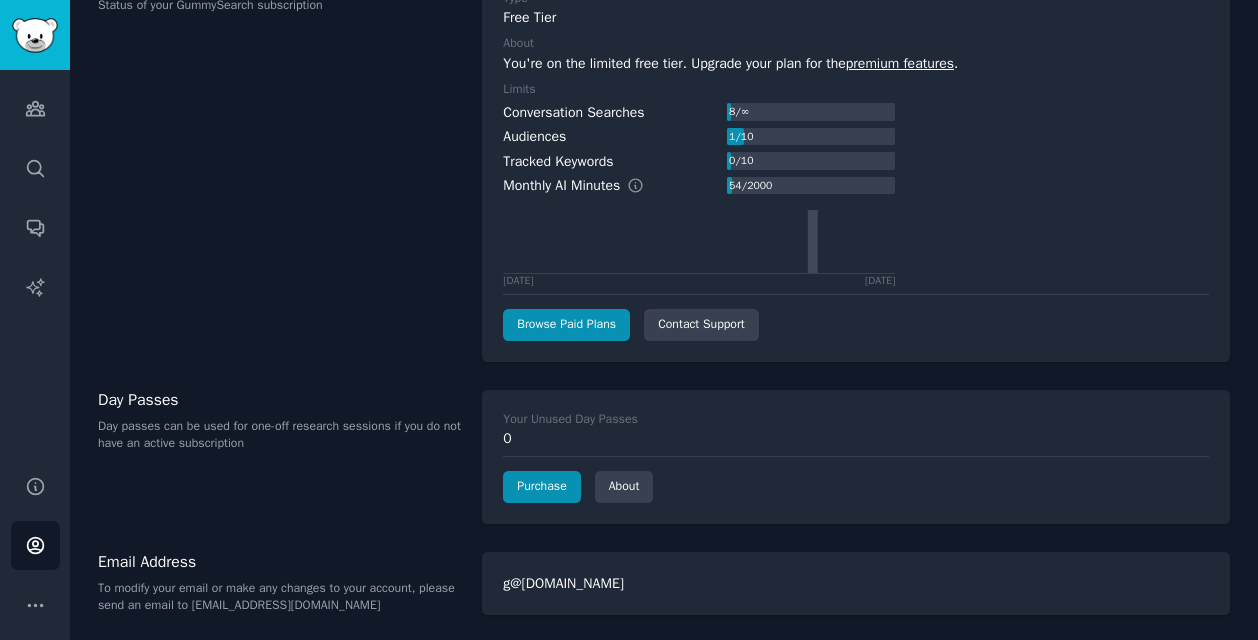 scroll, scrollTop: 155, scrollLeft: 0, axis: vertical 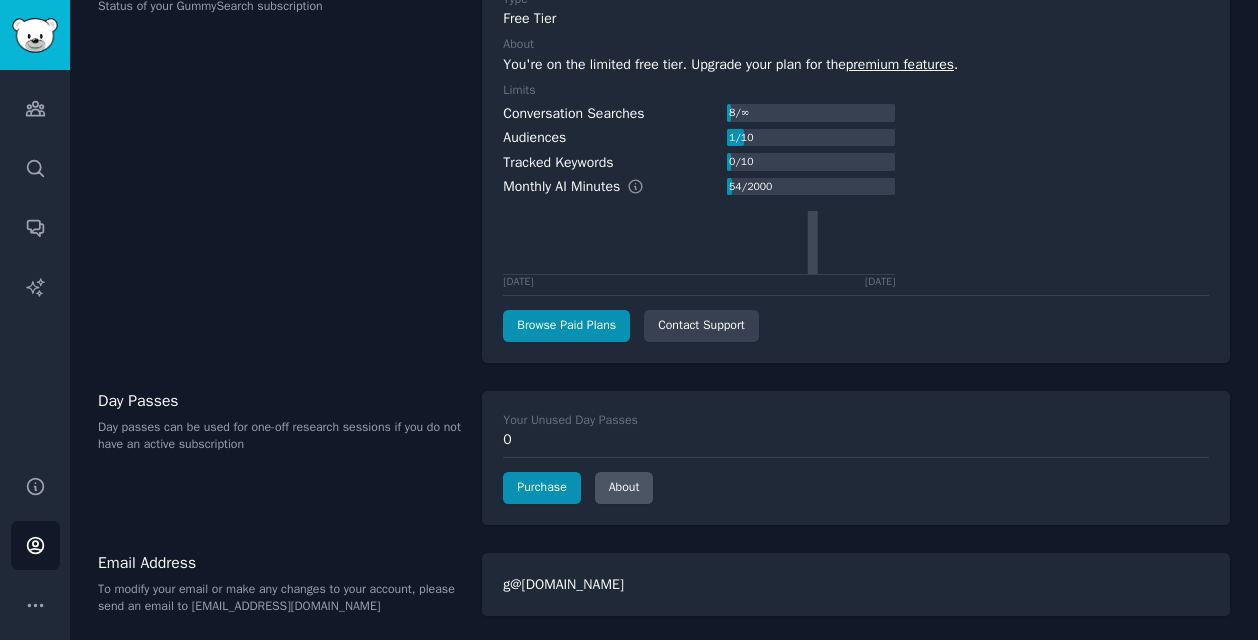 click on "About" 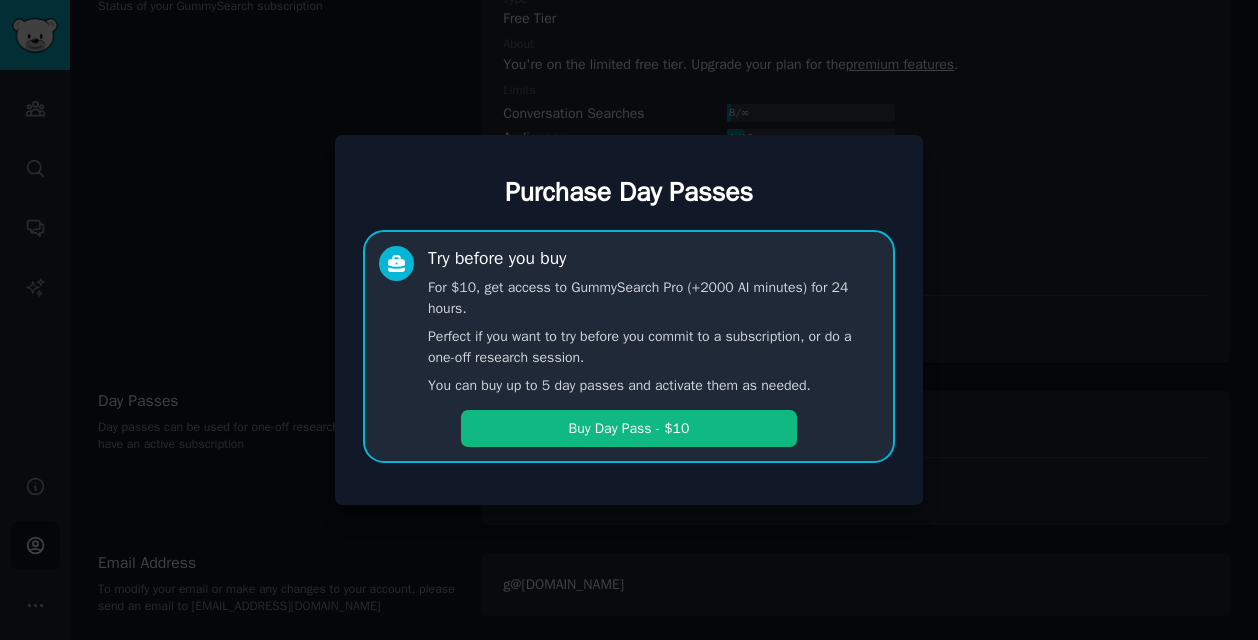 click at bounding box center (629, 320) 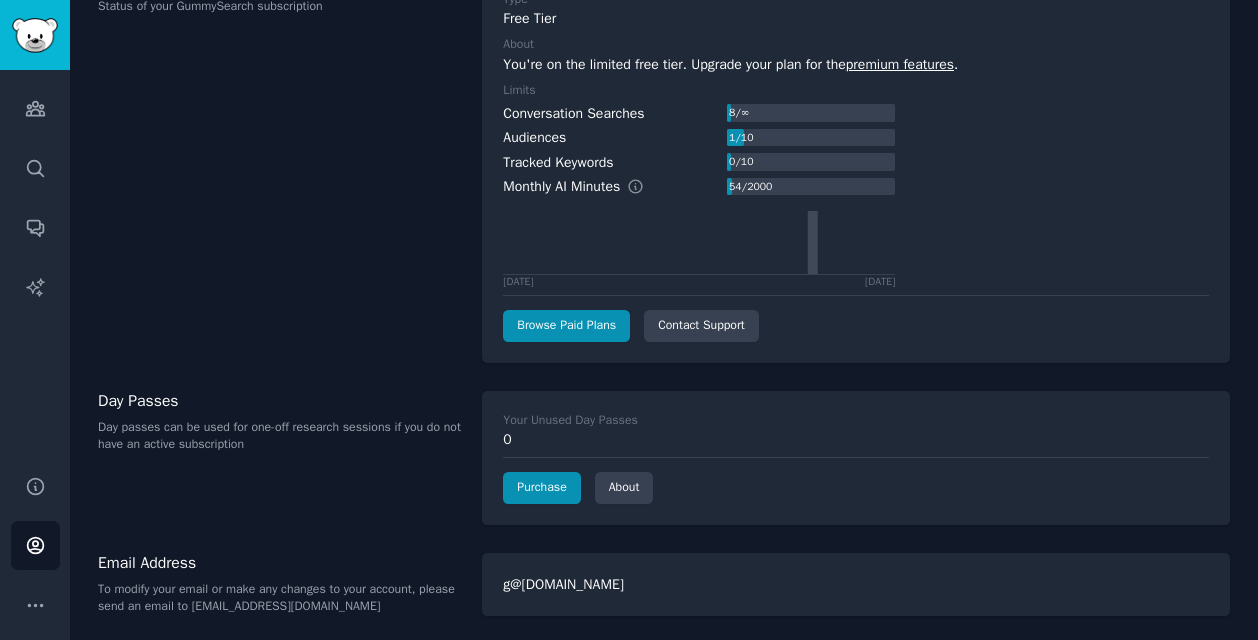 scroll, scrollTop: 3, scrollLeft: 0, axis: vertical 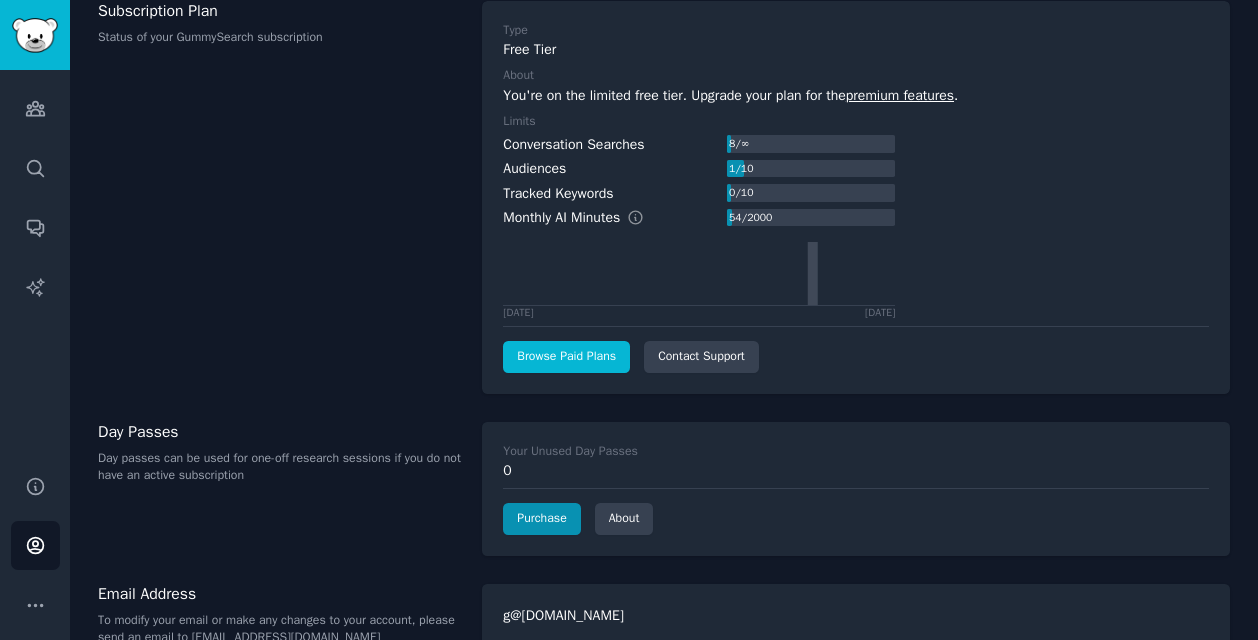 click on "Browse Paid Plans" at bounding box center (566, 357) 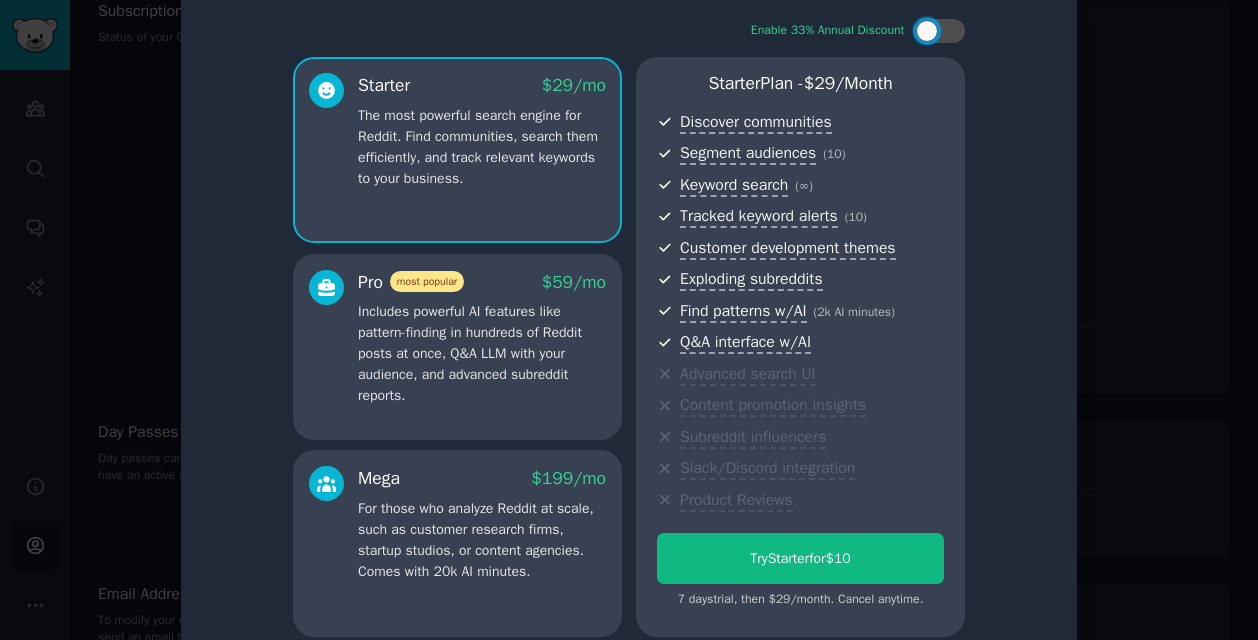 scroll, scrollTop: 19, scrollLeft: 0, axis: vertical 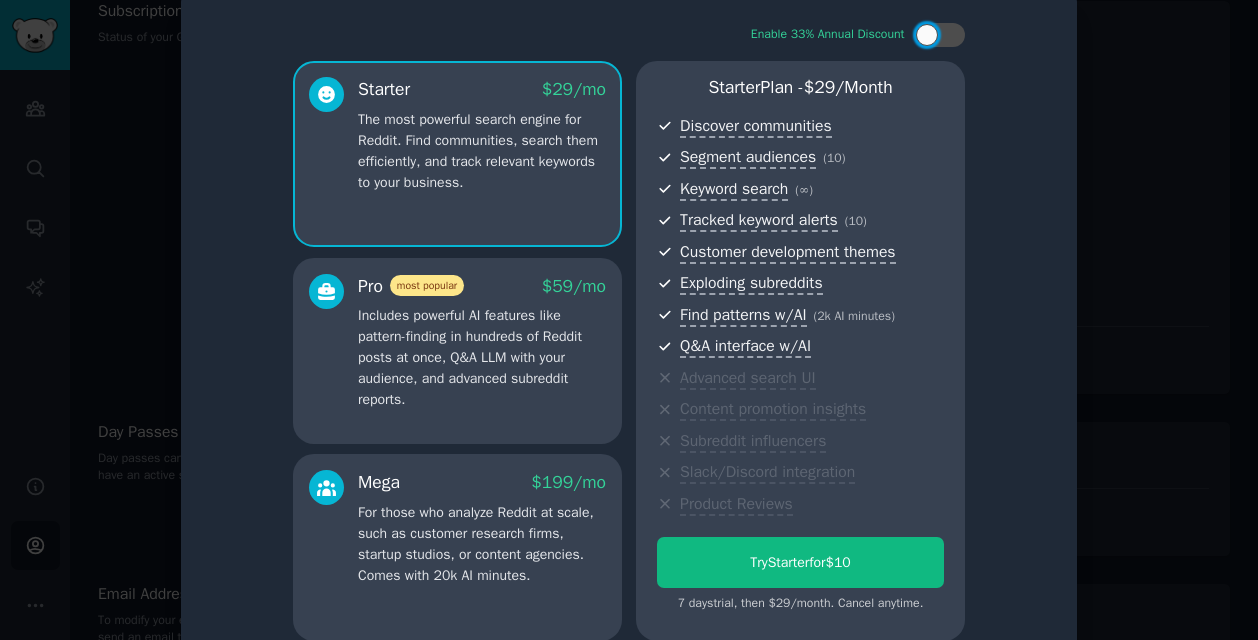 click on "Includes powerful AI features like pattern-finding in hundreds of Reddit posts at once, Q&A LLM with your audience, and advanced subreddit reports." at bounding box center (482, 357) 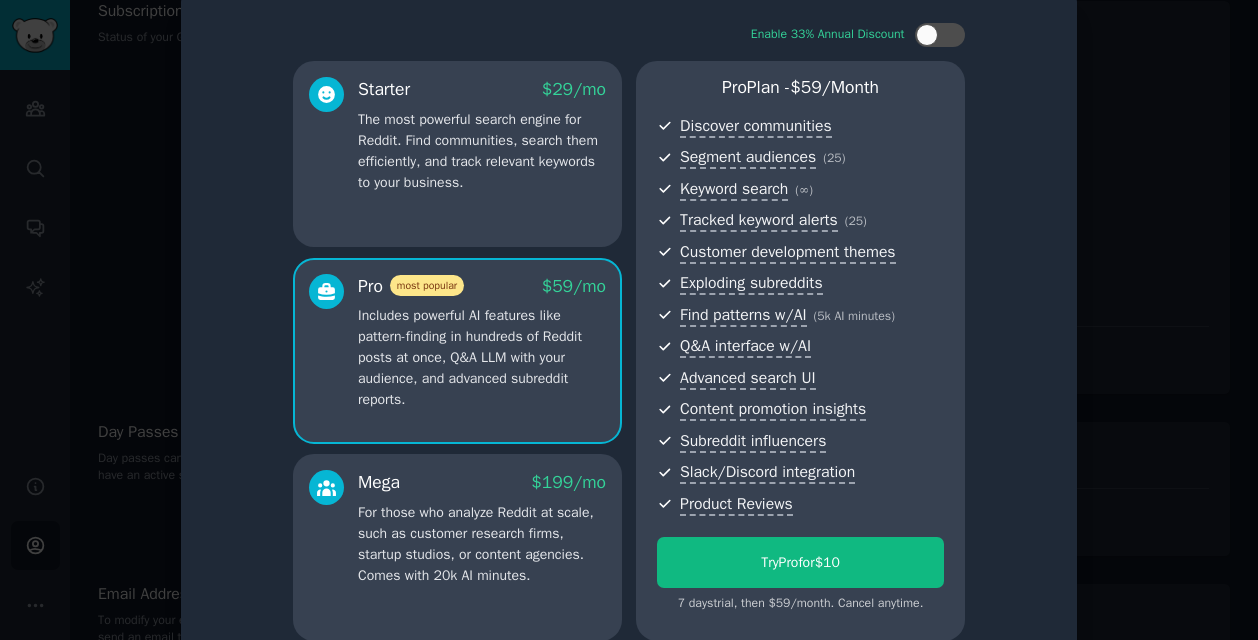 click on "The most powerful search engine for Reddit. Find communities, search them efficiently, and track relevant keywords to your business." at bounding box center (482, 151) 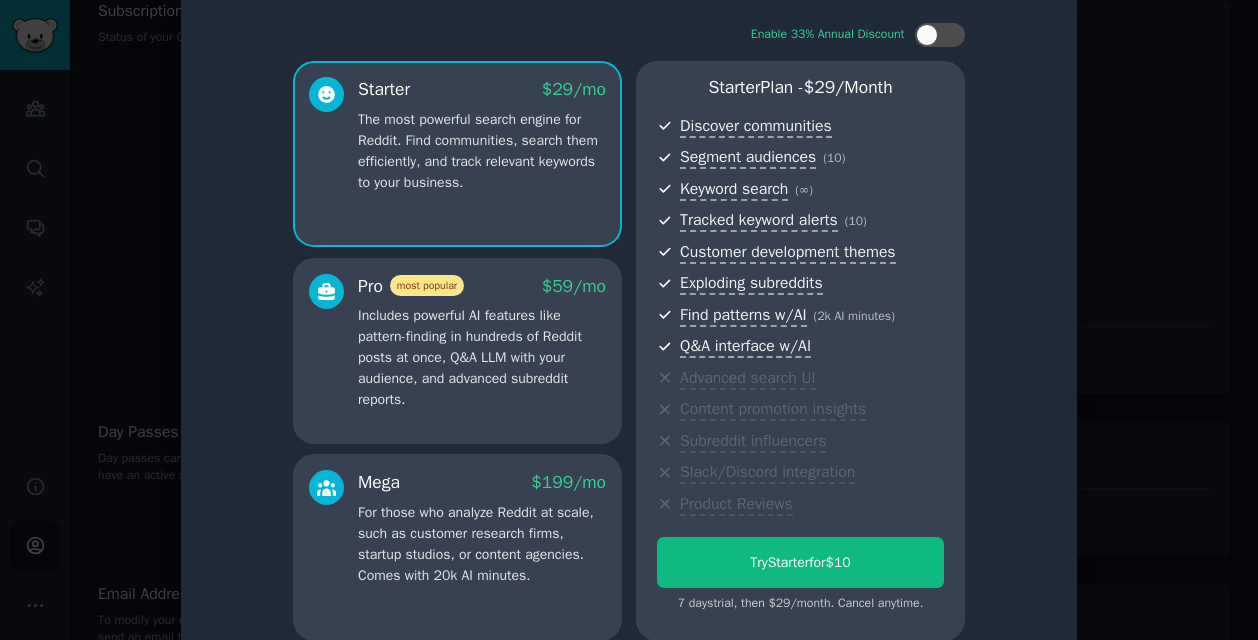 click on "Includes powerful AI features like pattern-finding in hundreds of Reddit posts at once, Q&A LLM with your audience, and advanced subreddit reports." at bounding box center [482, 357] 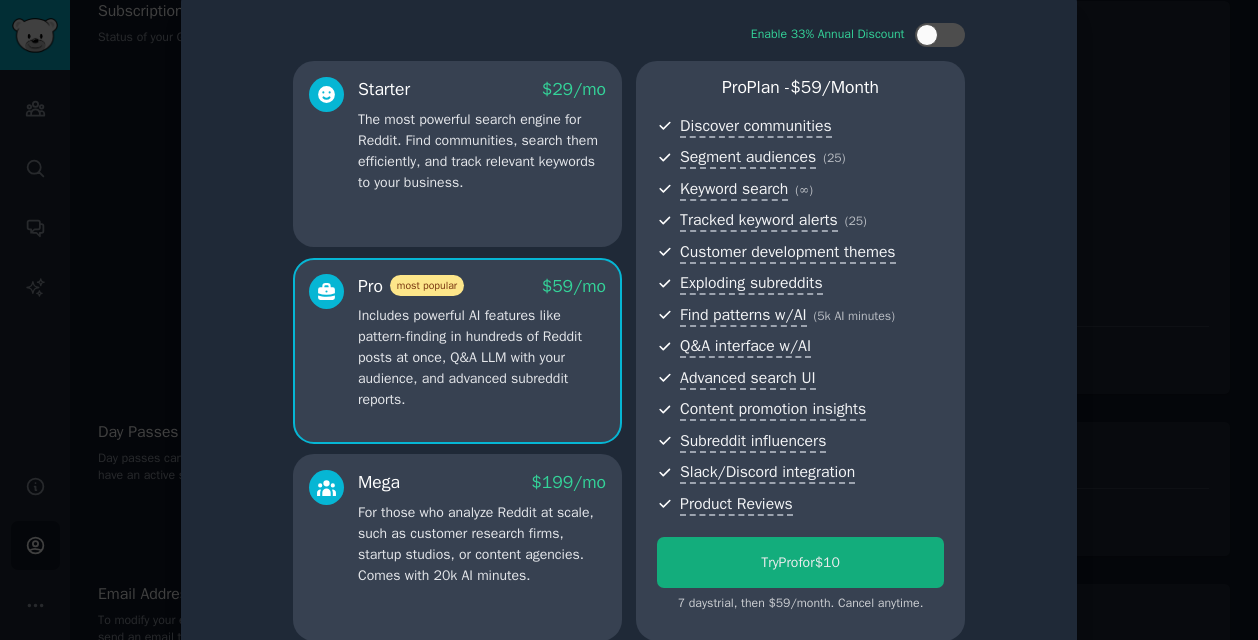 click on "Try  Pro  for  $10" at bounding box center [800, 562] 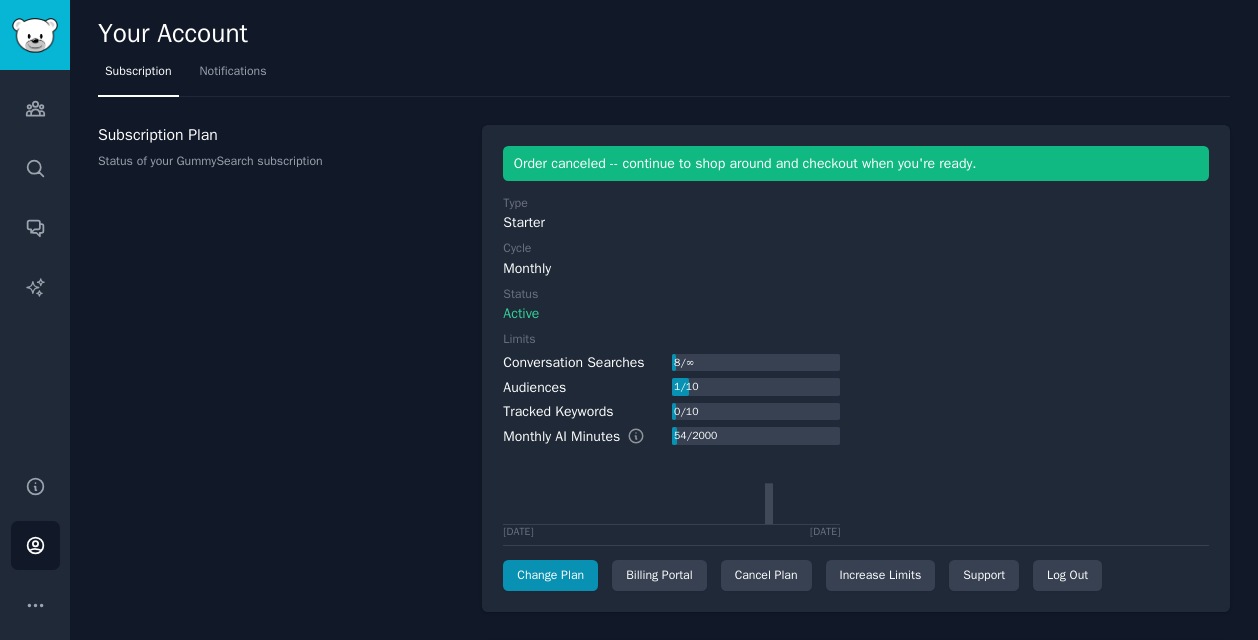 scroll, scrollTop: 0, scrollLeft: 0, axis: both 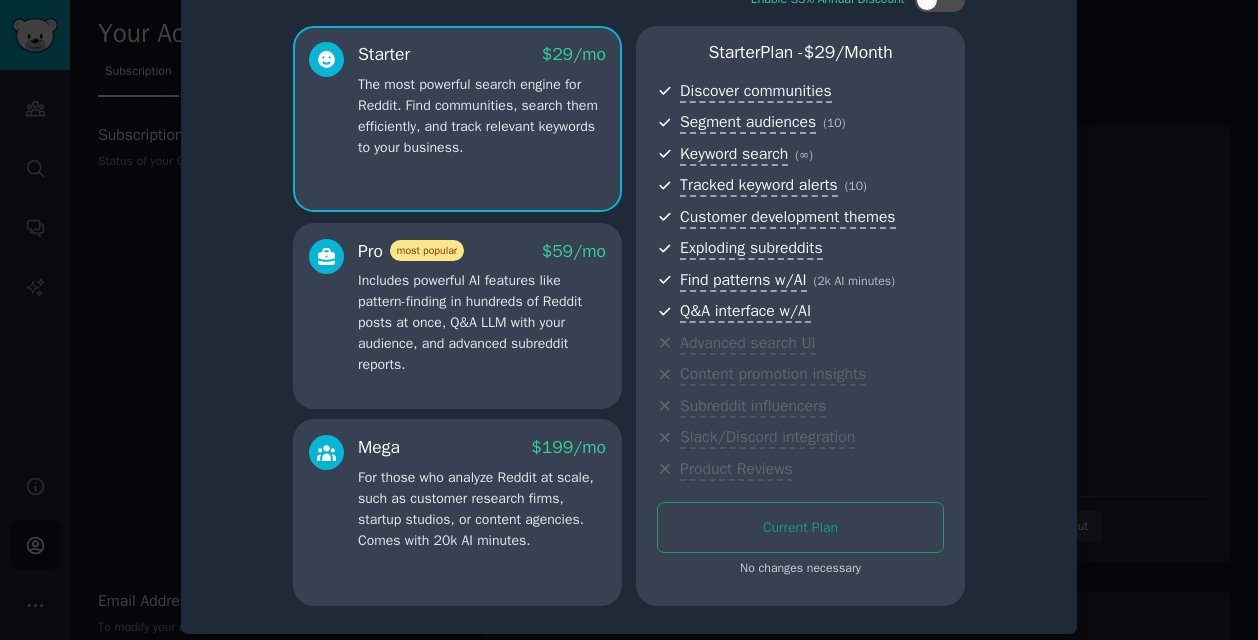 click on "The most powerful search engine for Reddit. Find communities, search them efficiently, and track relevant keywords to your business." at bounding box center [482, 116] 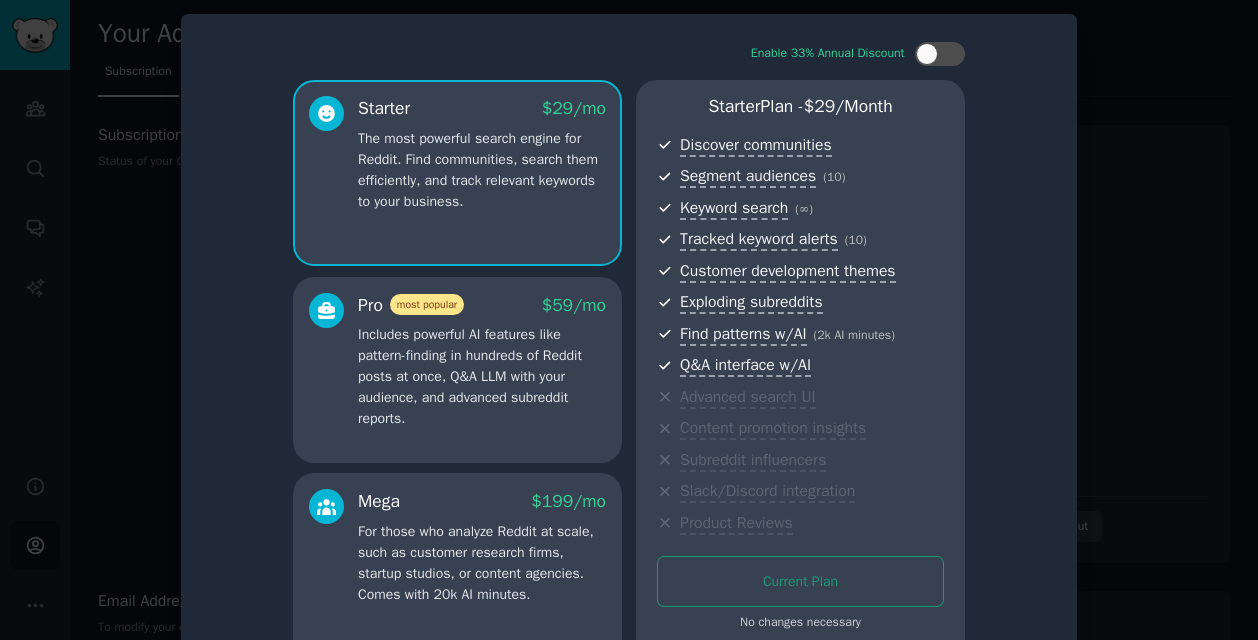 scroll, scrollTop: 0, scrollLeft: 0, axis: both 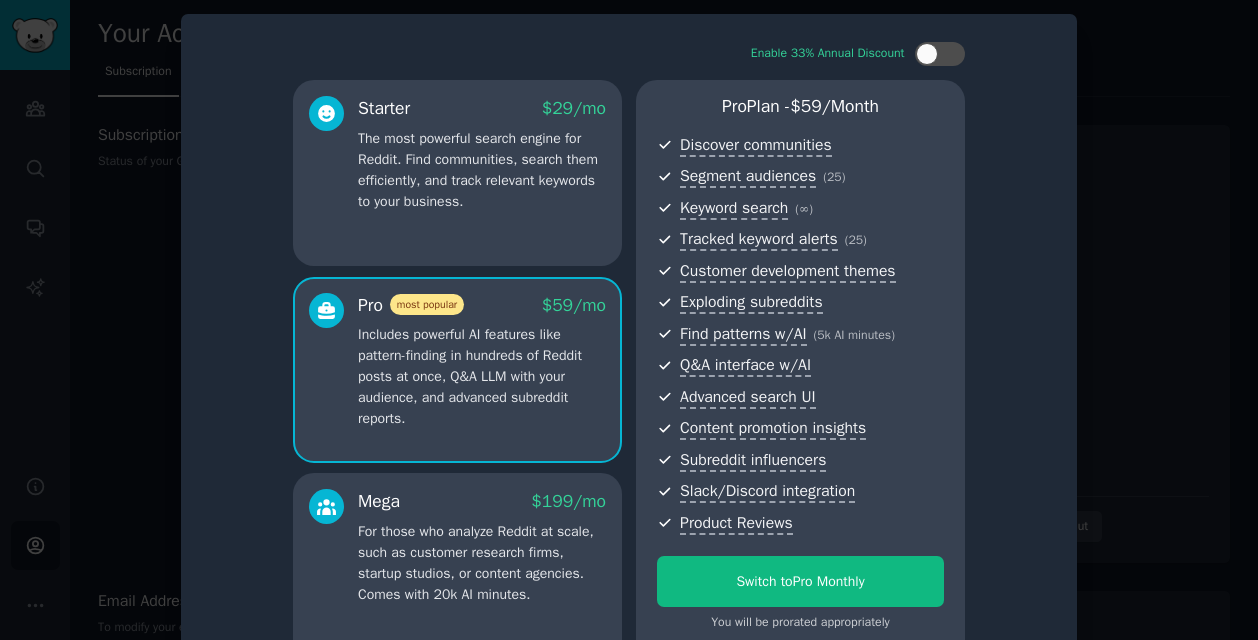 click at bounding box center (629, 320) 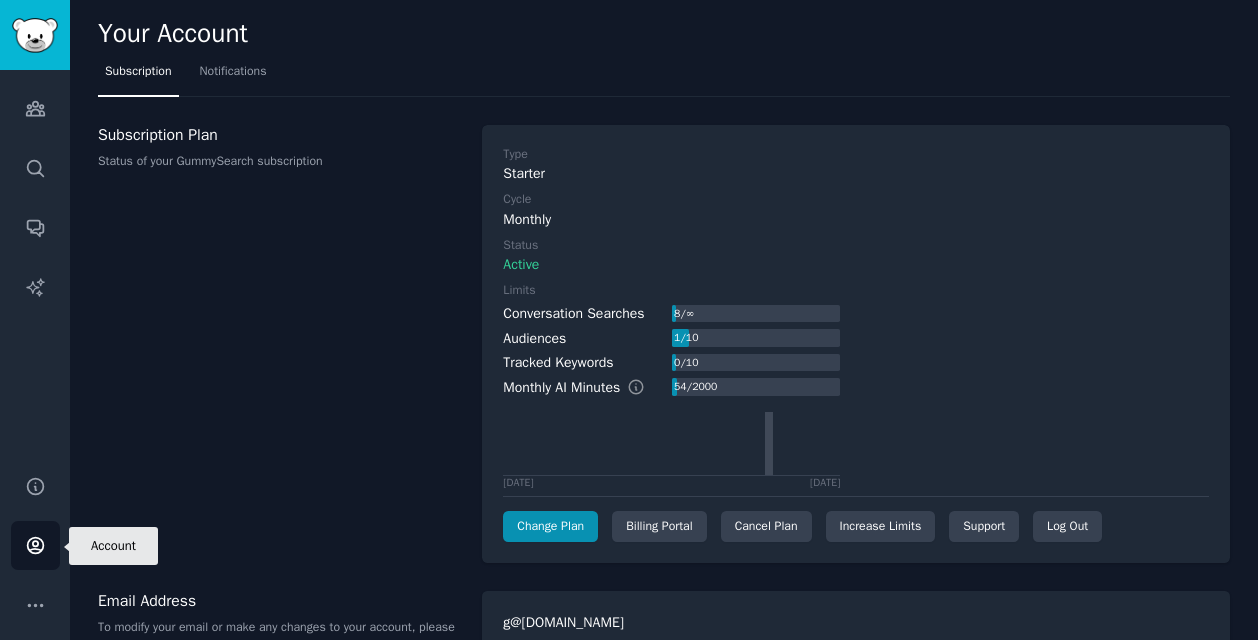 click 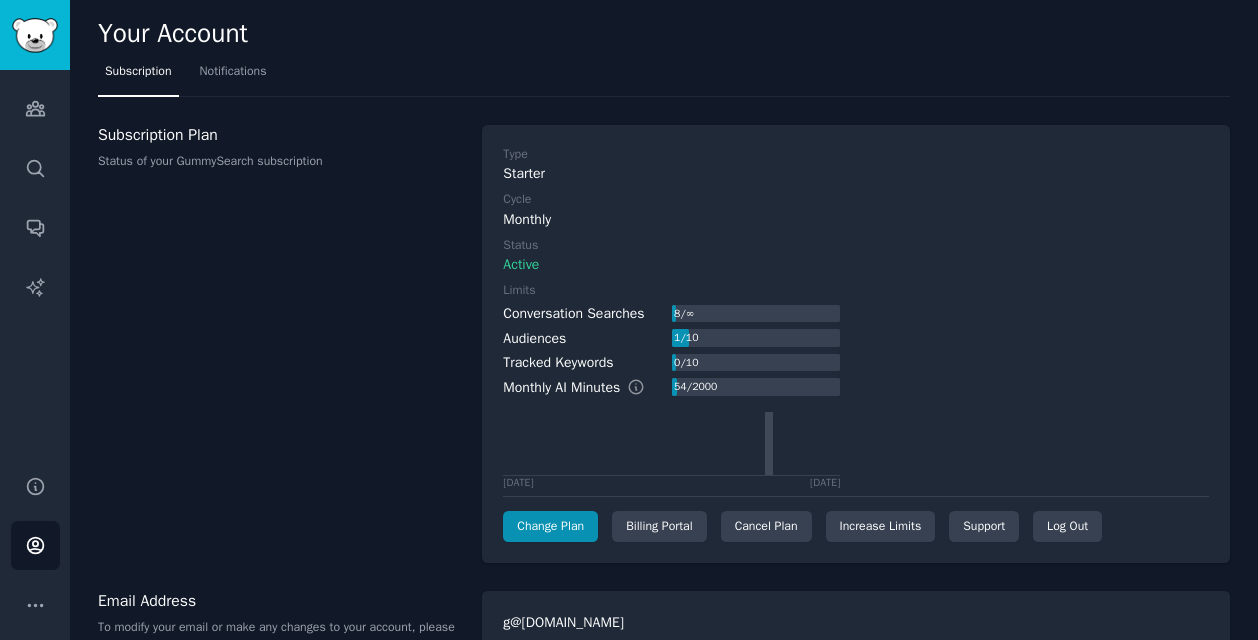 scroll, scrollTop: 0, scrollLeft: 0, axis: both 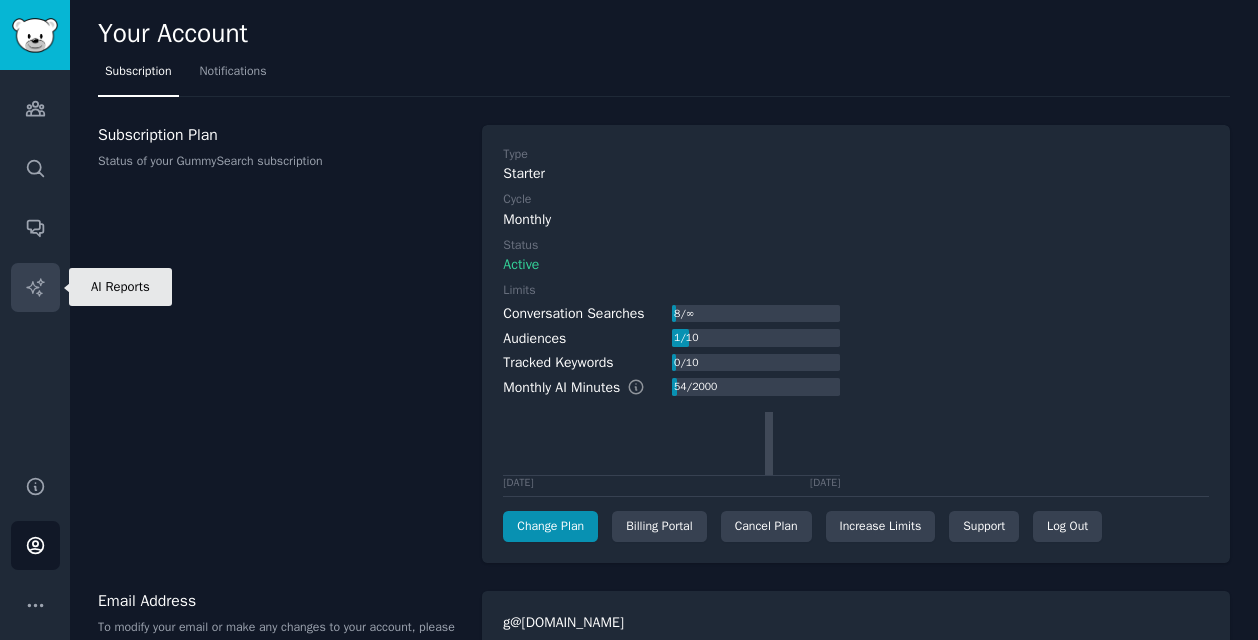 click 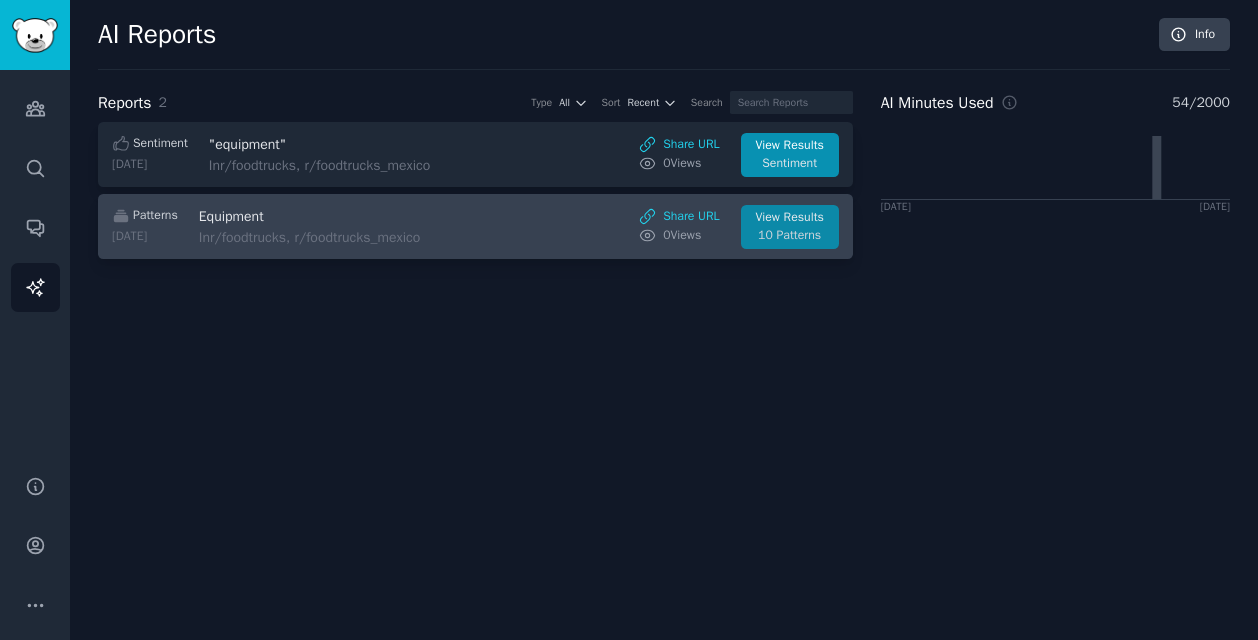 click on "View Results" at bounding box center (789, 218) 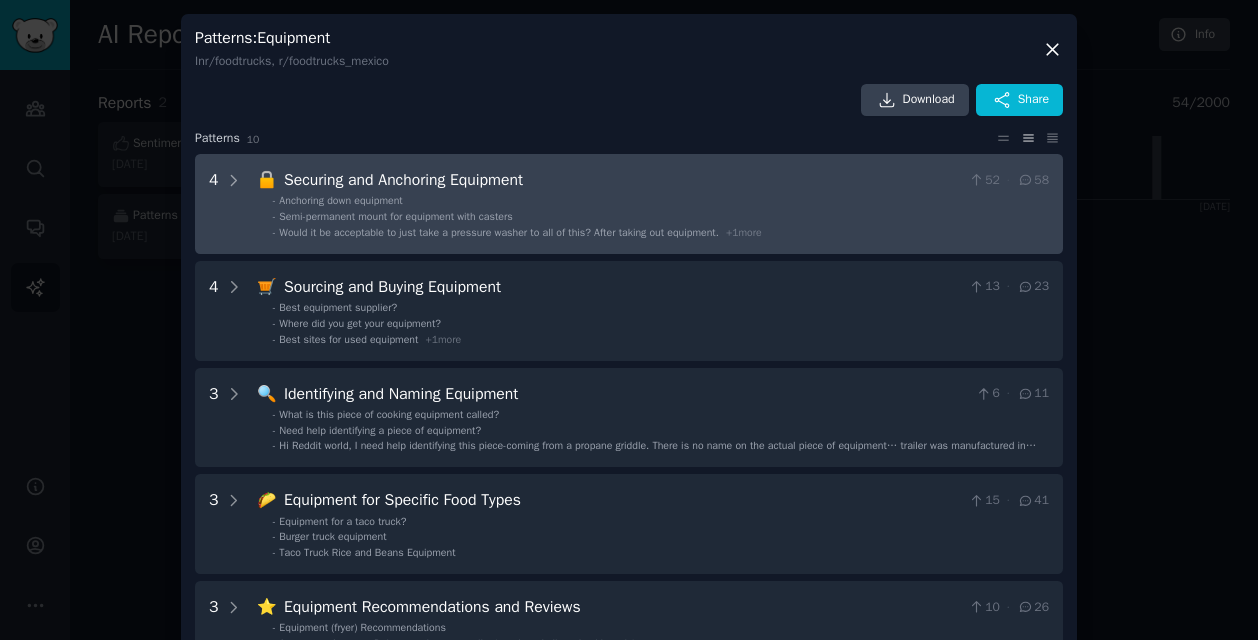 click on "Anchoring down equipment" at bounding box center [340, 200] 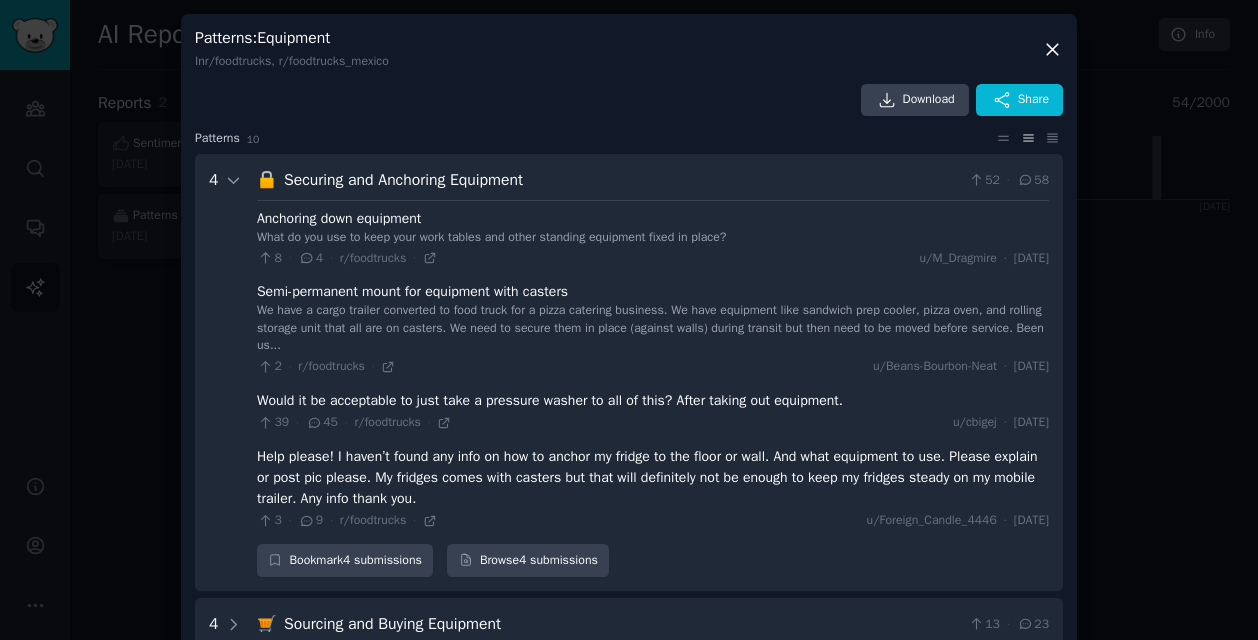 scroll, scrollTop: 154, scrollLeft: 0, axis: vertical 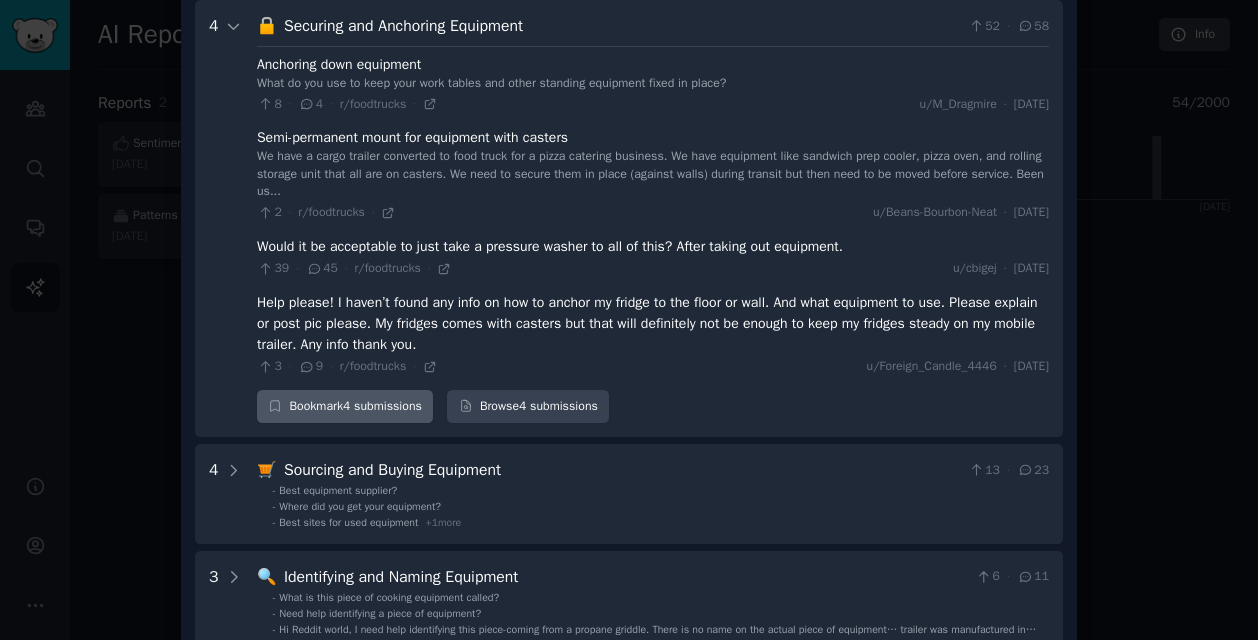 click on "Bookmark  4   submissions" at bounding box center (345, 407) 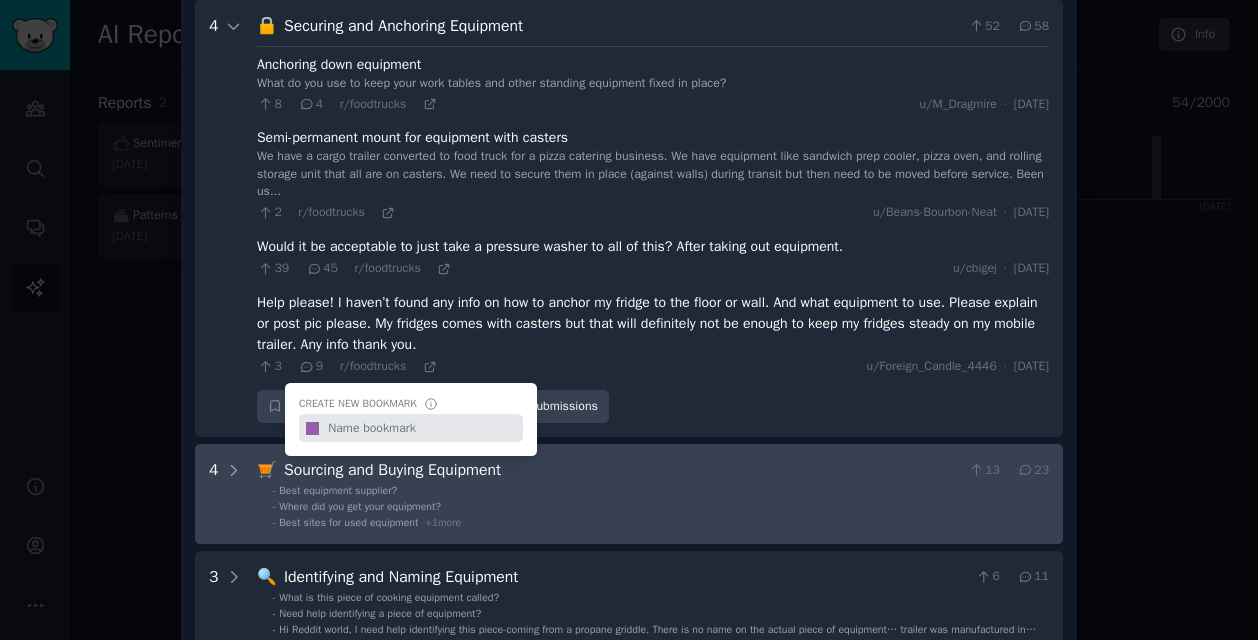 click on "- Where did you get your equipment?" at bounding box center (661, 507) 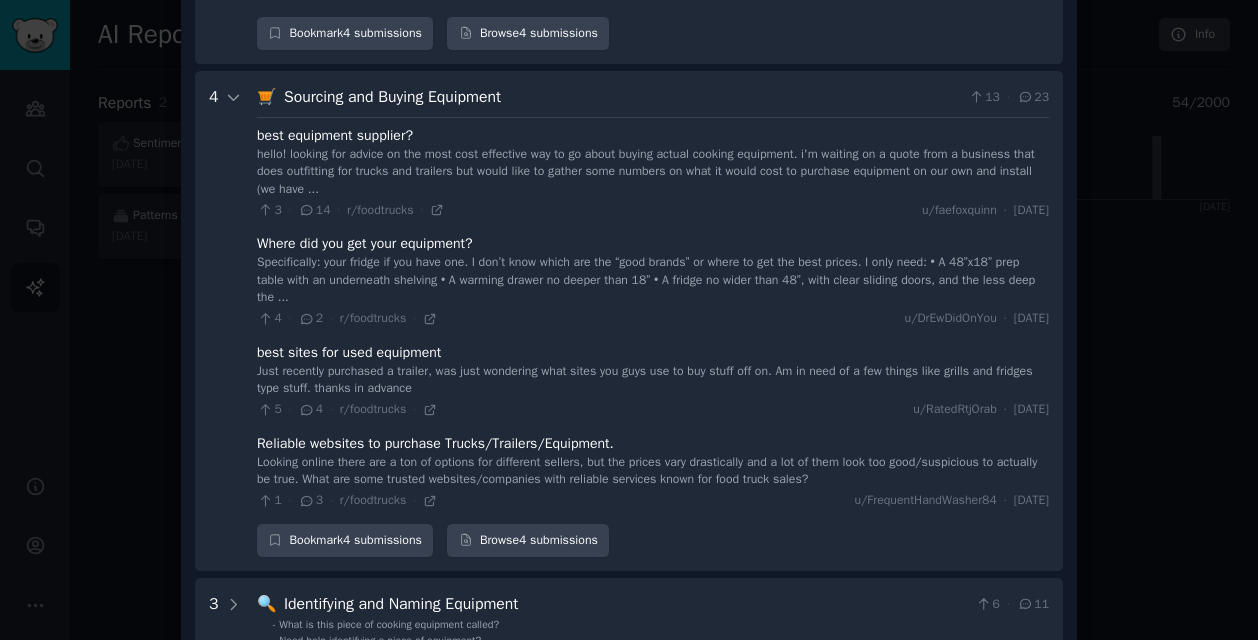 scroll, scrollTop: 593, scrollLeft: 0, axis: vertical 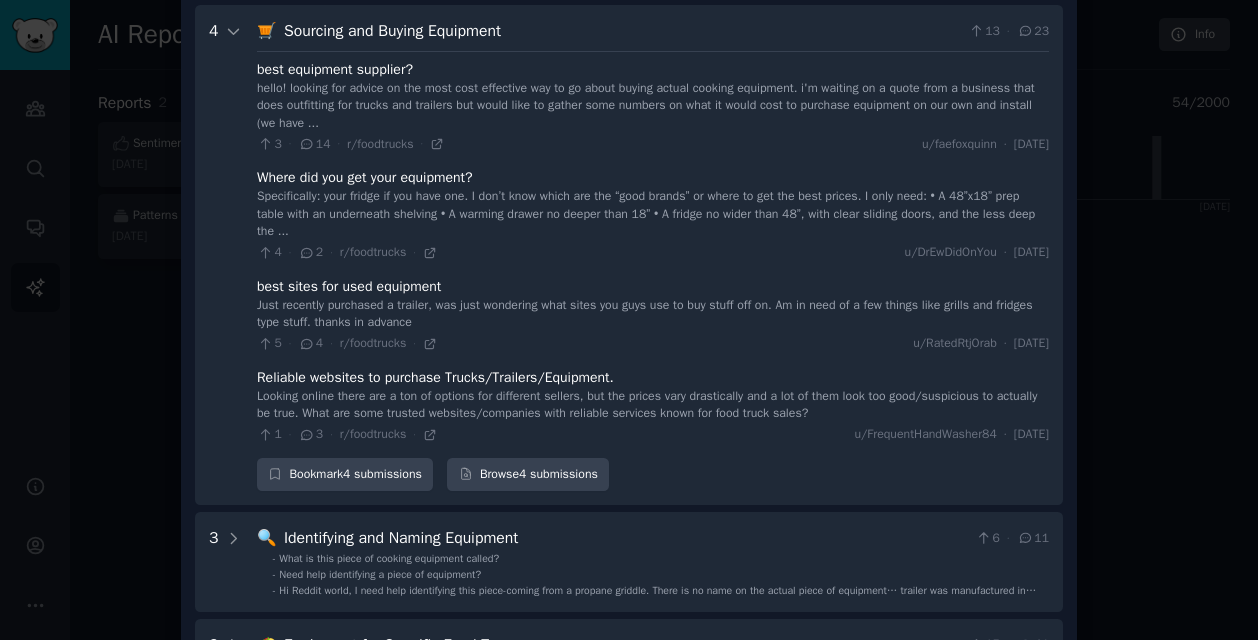 click on "Looking online there are a ton of options for different sellers, but the prices vary drastically and a lot of them look too good/suspicious to actually be true. What are some trusted websites/companies with reliable services known for food truck sales?" at bounding box center [653, 405] 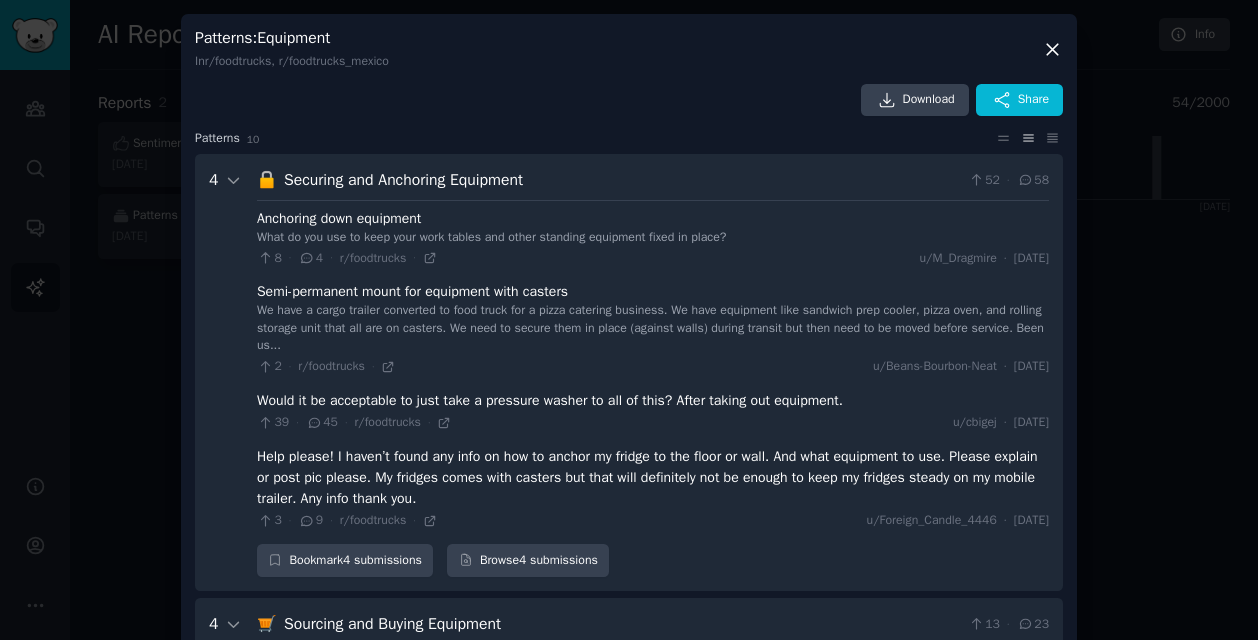scroll, scrollTop: 0, scrollLeft: 0, axis: both 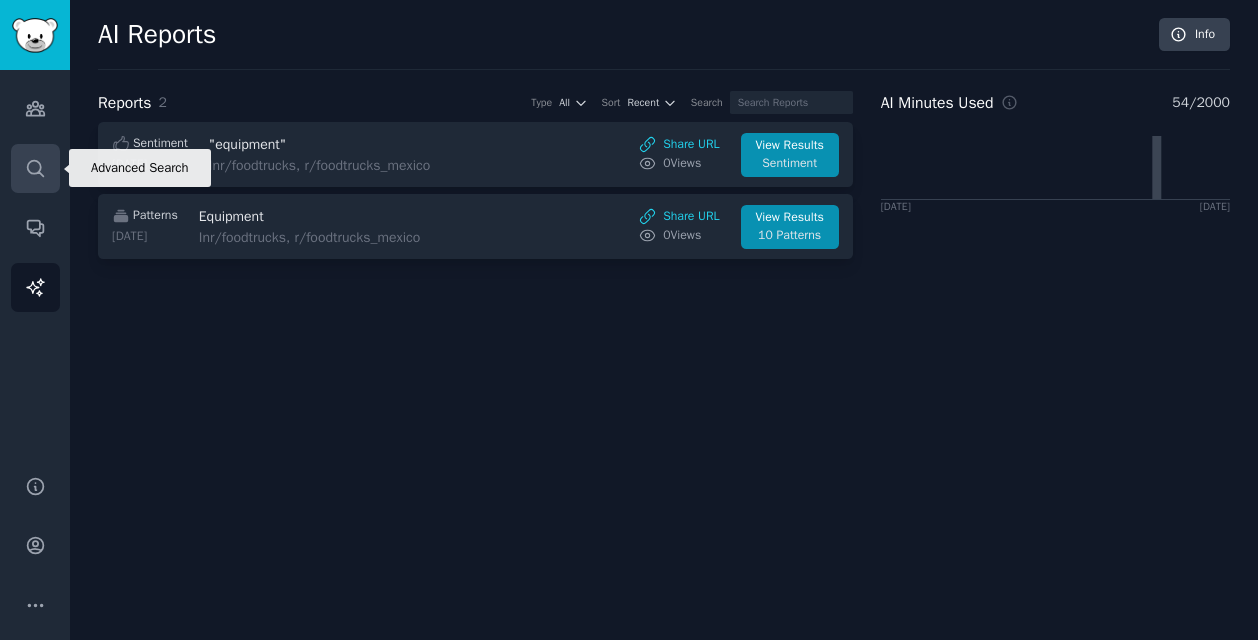 click 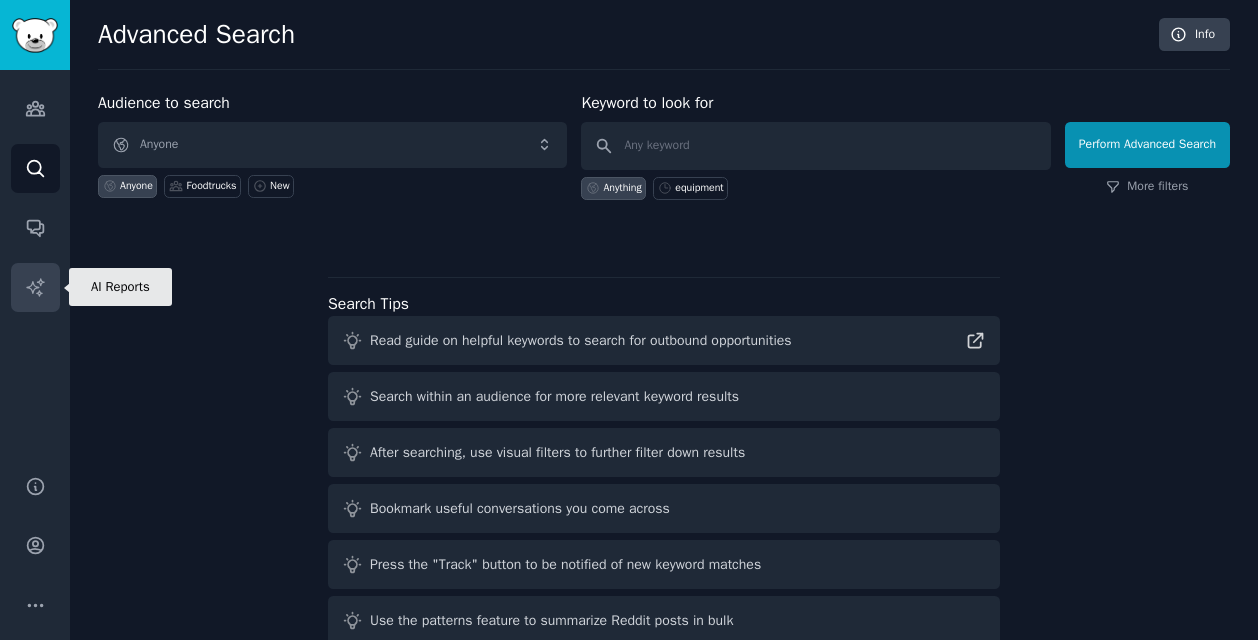 click 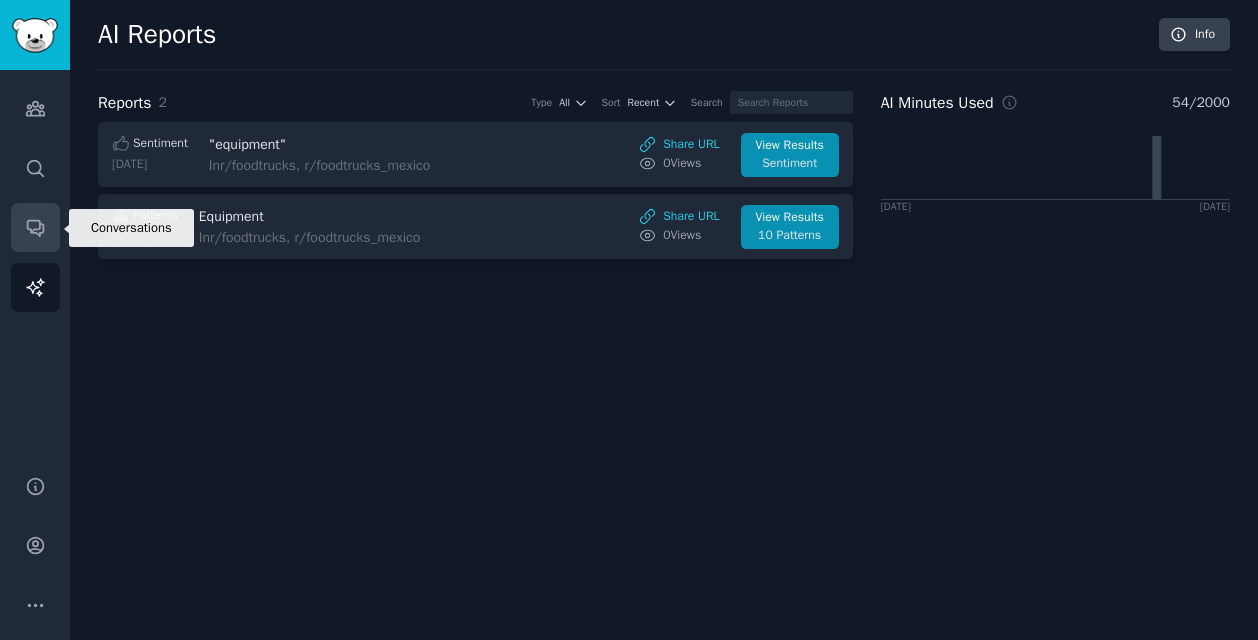 click on "Conversations" at bounding box center [35, 227] 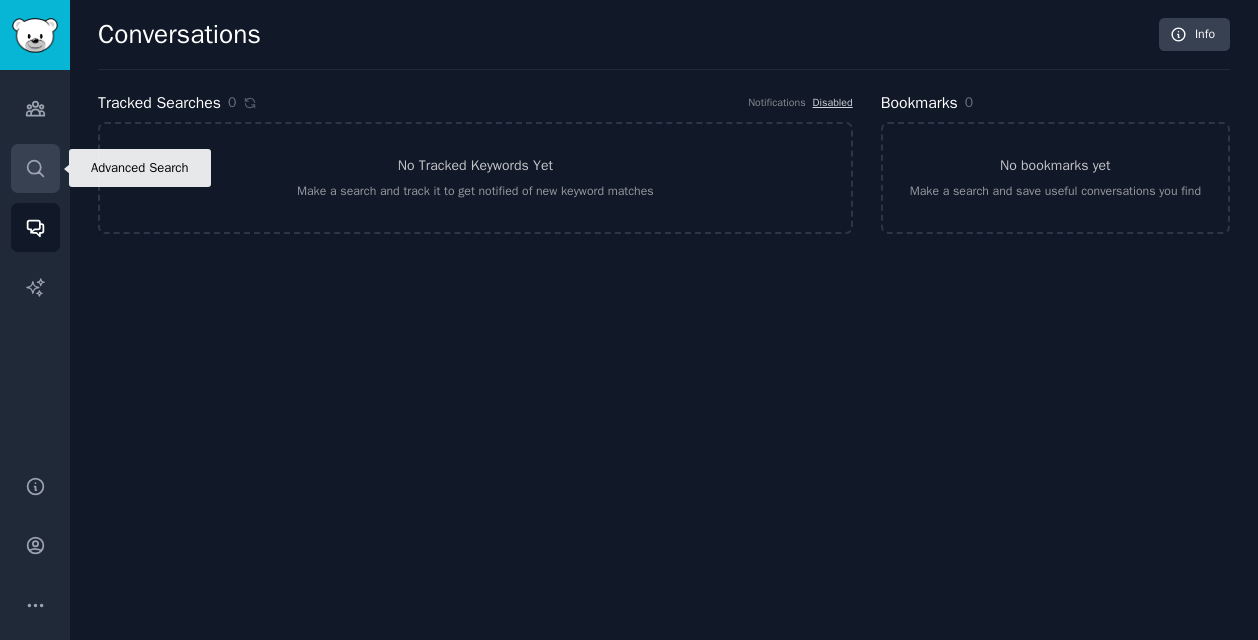 click 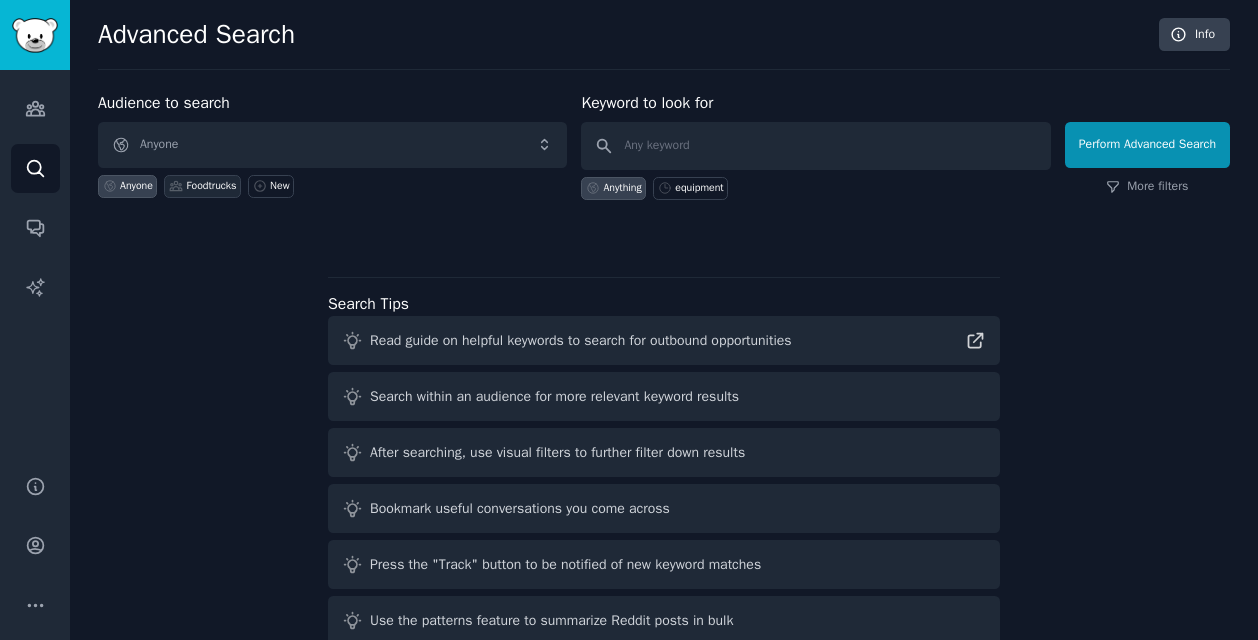 click on "Foodtrucks" at bounding box center [211, 186] 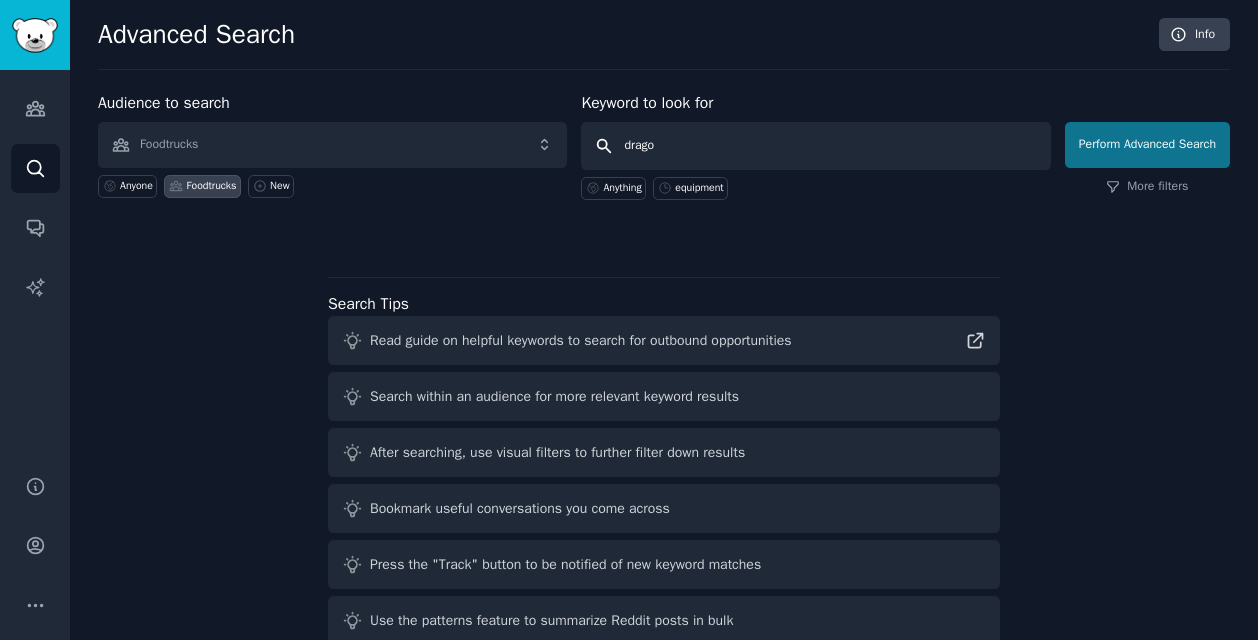 type on "drago" 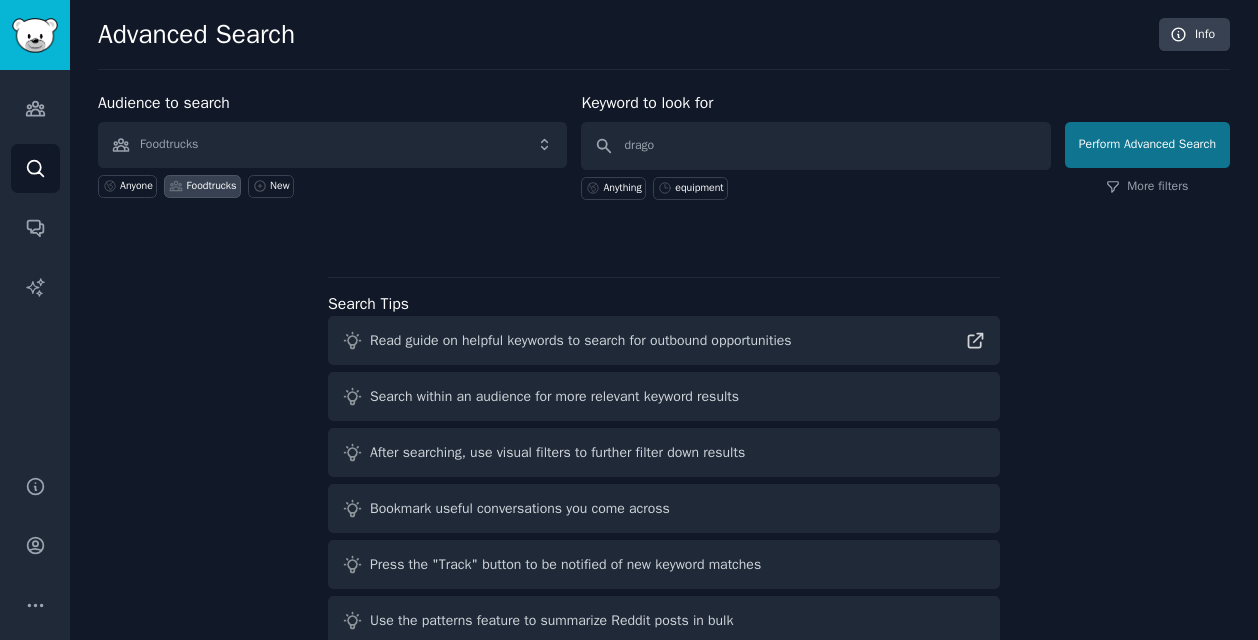 click on "Perform Advanced Search" at bounding box center [1147, 145] 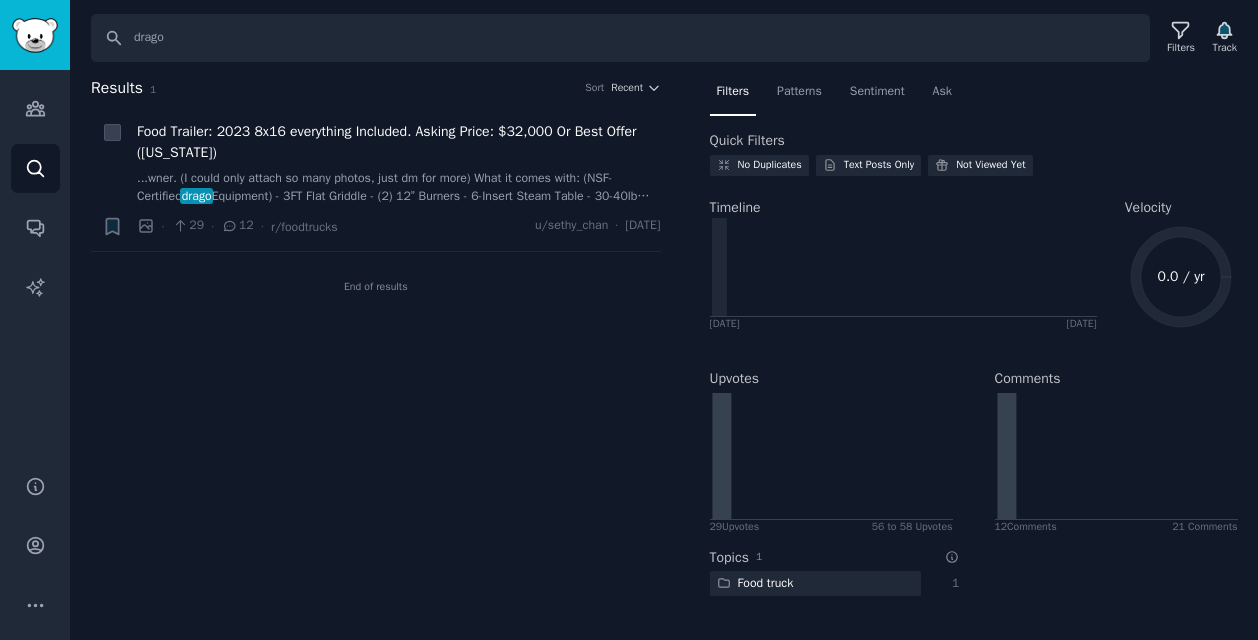 scroll, scrollTop: 0, scrollLeft: 0, axis: both 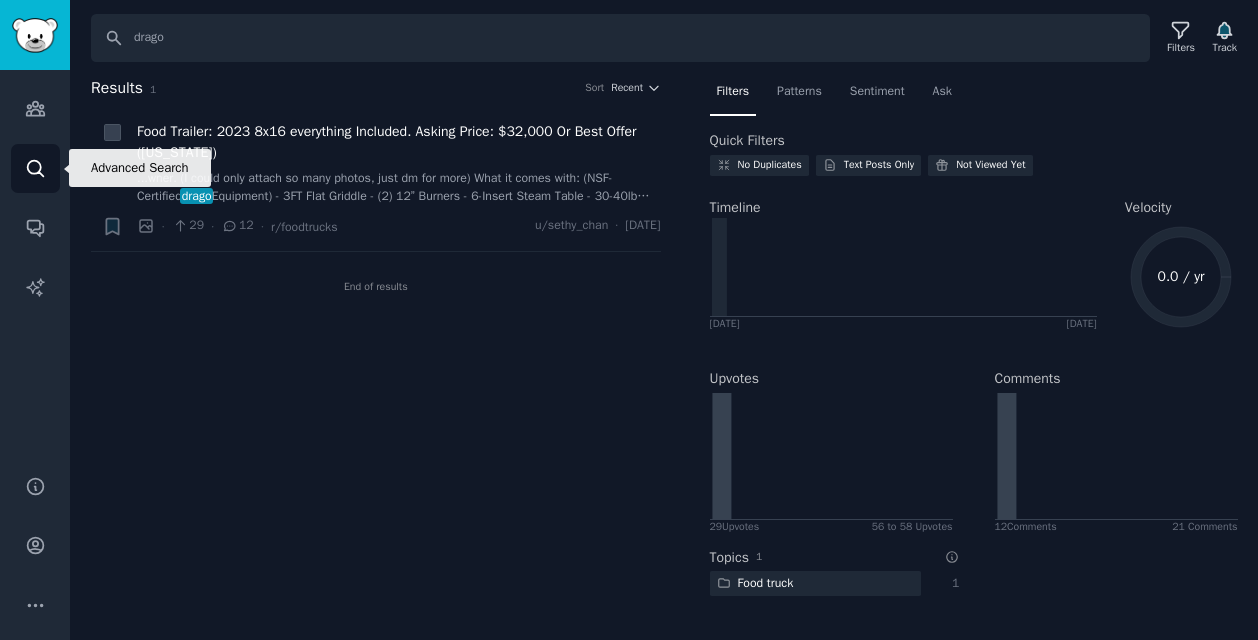 click 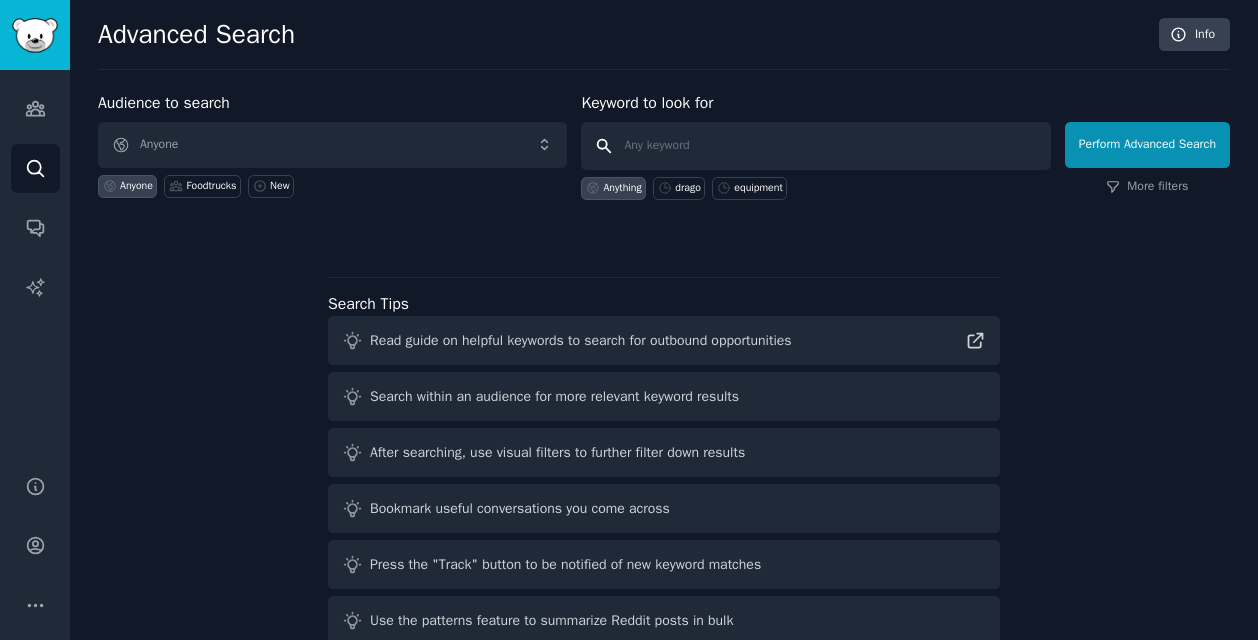 click at bounding box center [815, 146] 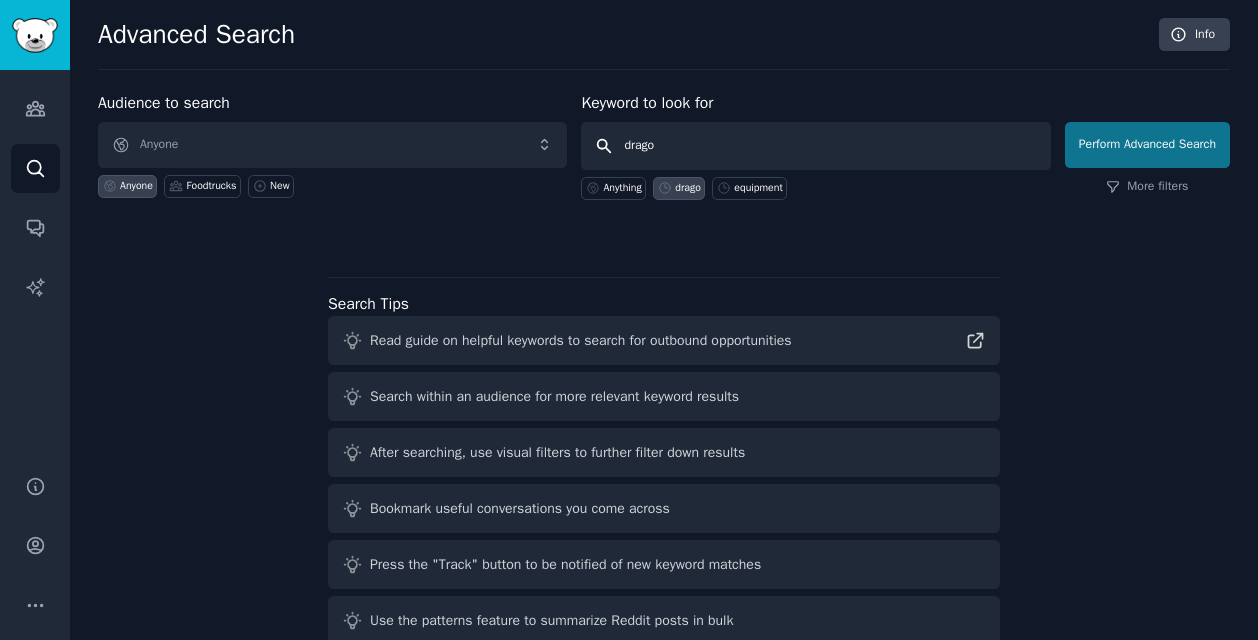 type on "drago" 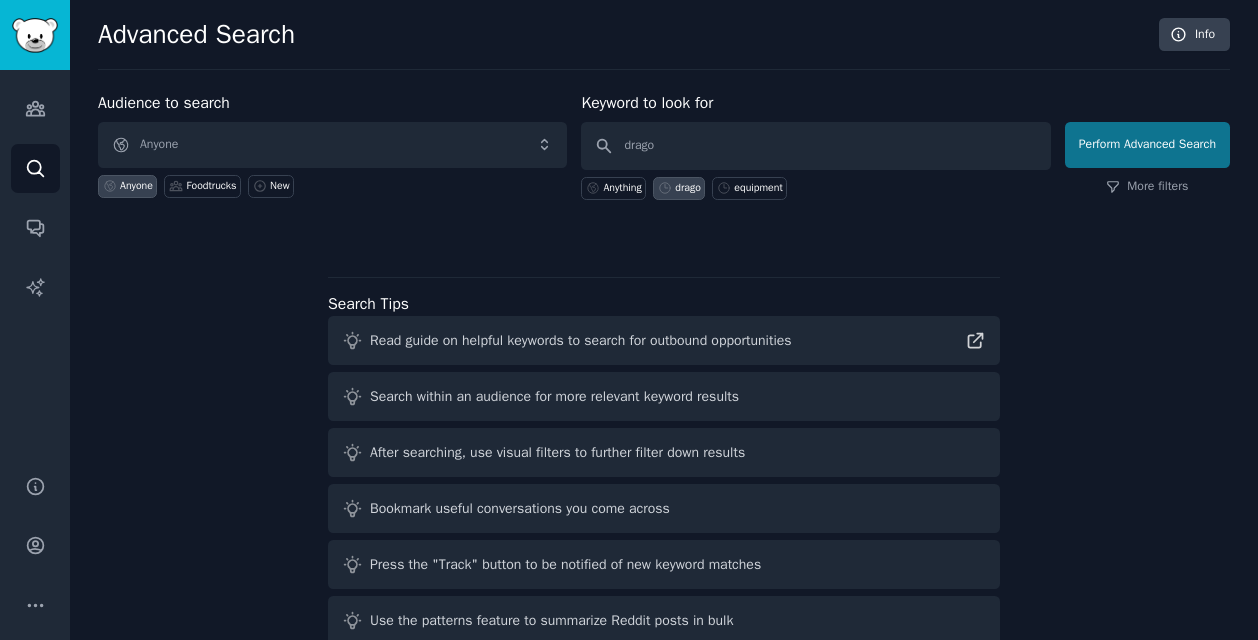 click on "Perform Advanced Search" at bounding box center [1147, 145] 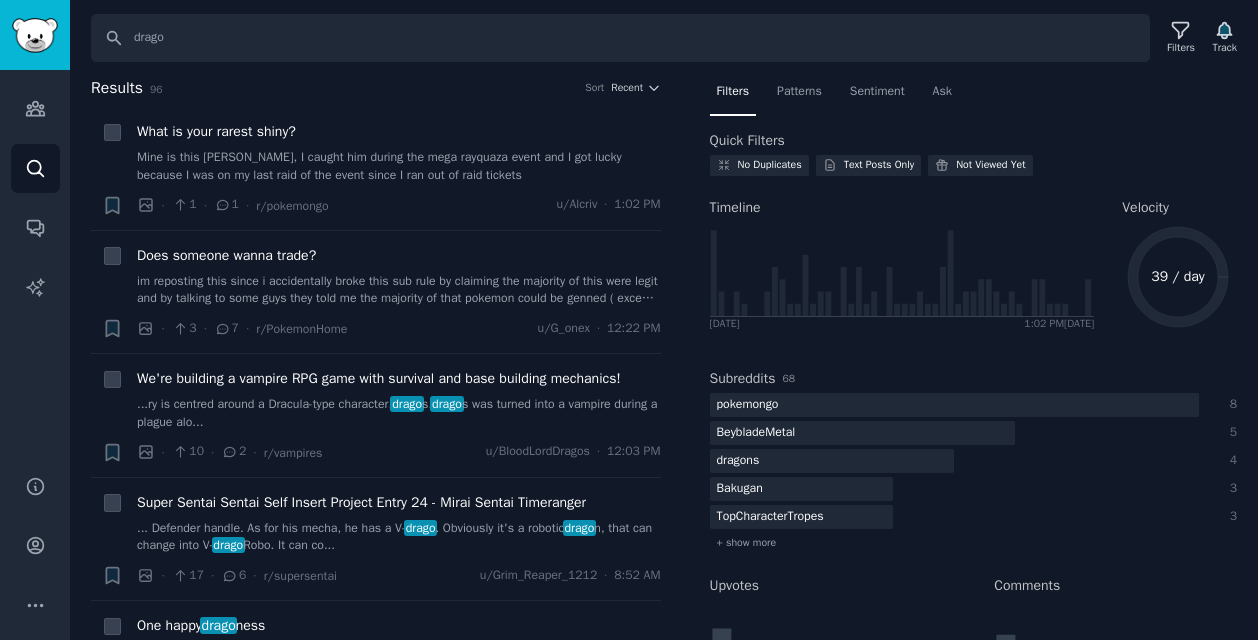scroll, scrollTop: 0, scrollLeft: 0, axis: both 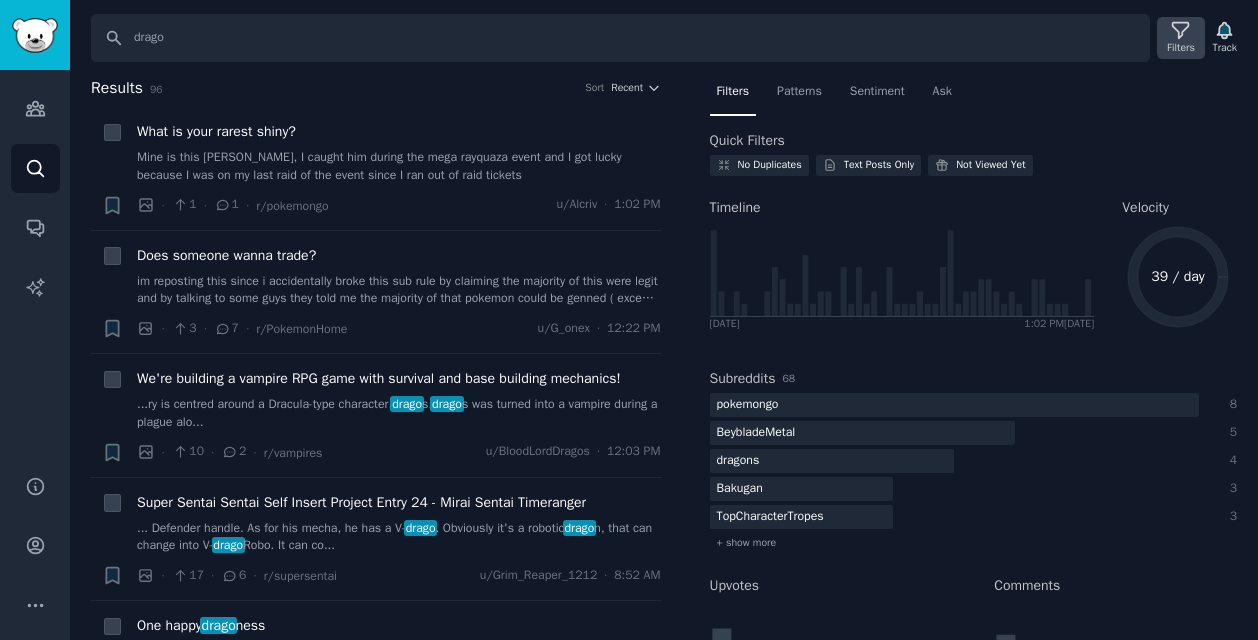 click 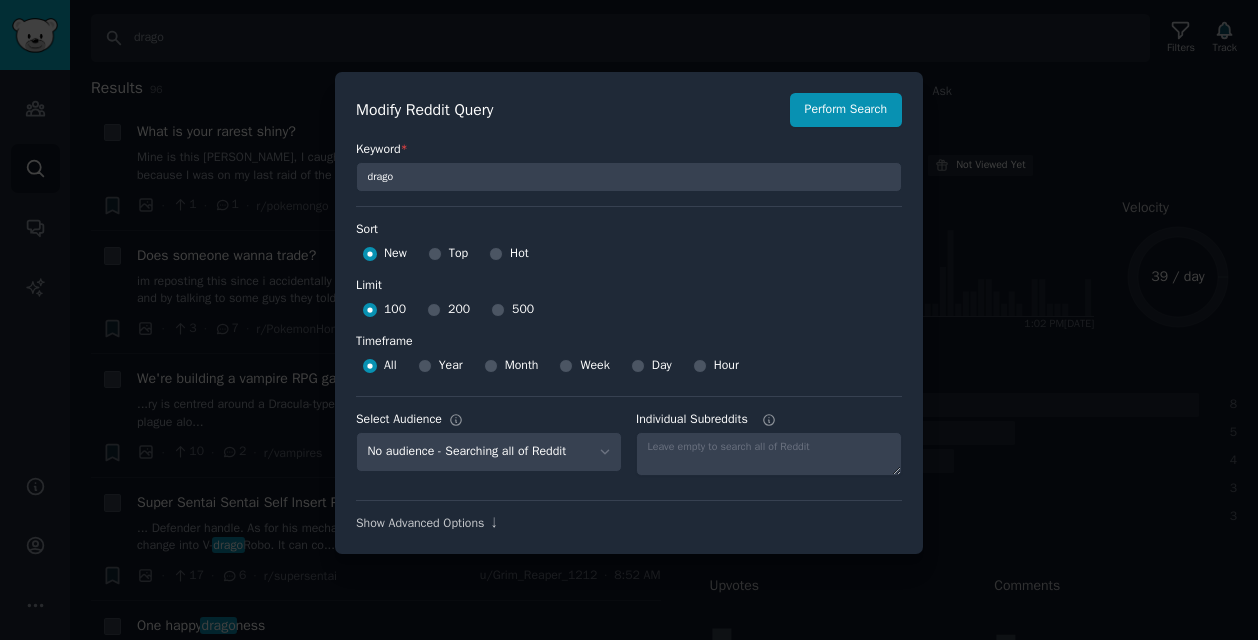 scroll, scrollTop: 14, scrollLeft: 0, axis: vertical 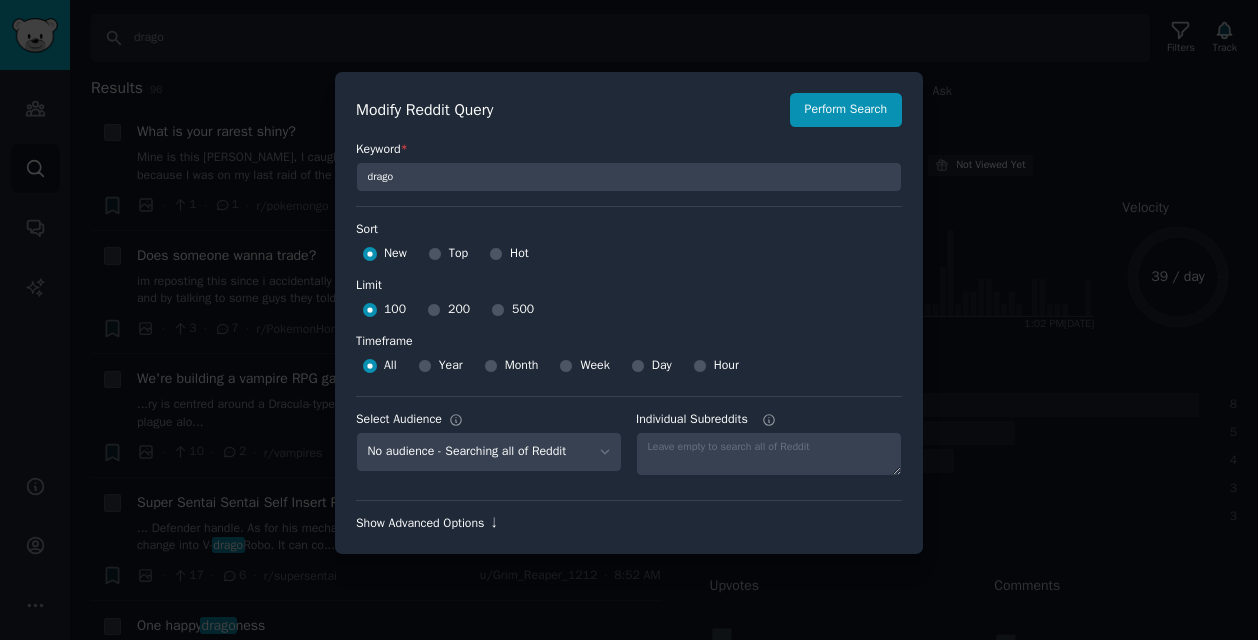 click on "Show Advanced Options ↓" at bounding box center [629, 524] 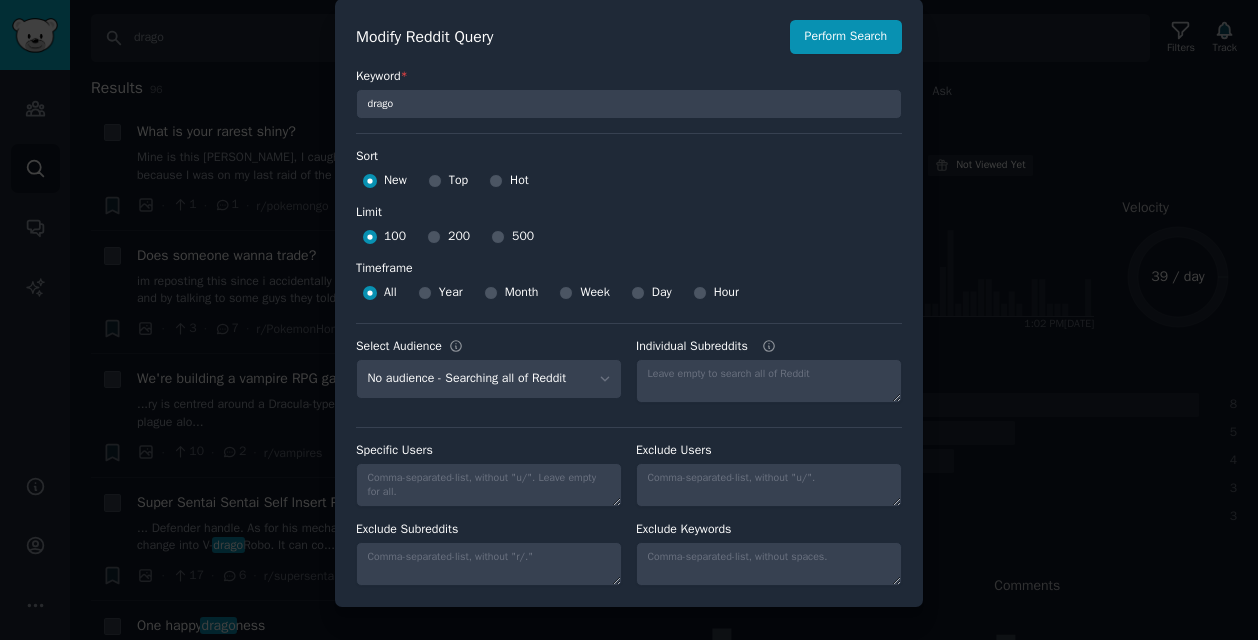 scroll, scrollTop: 34, scrollLeft: 0, axis: vertical 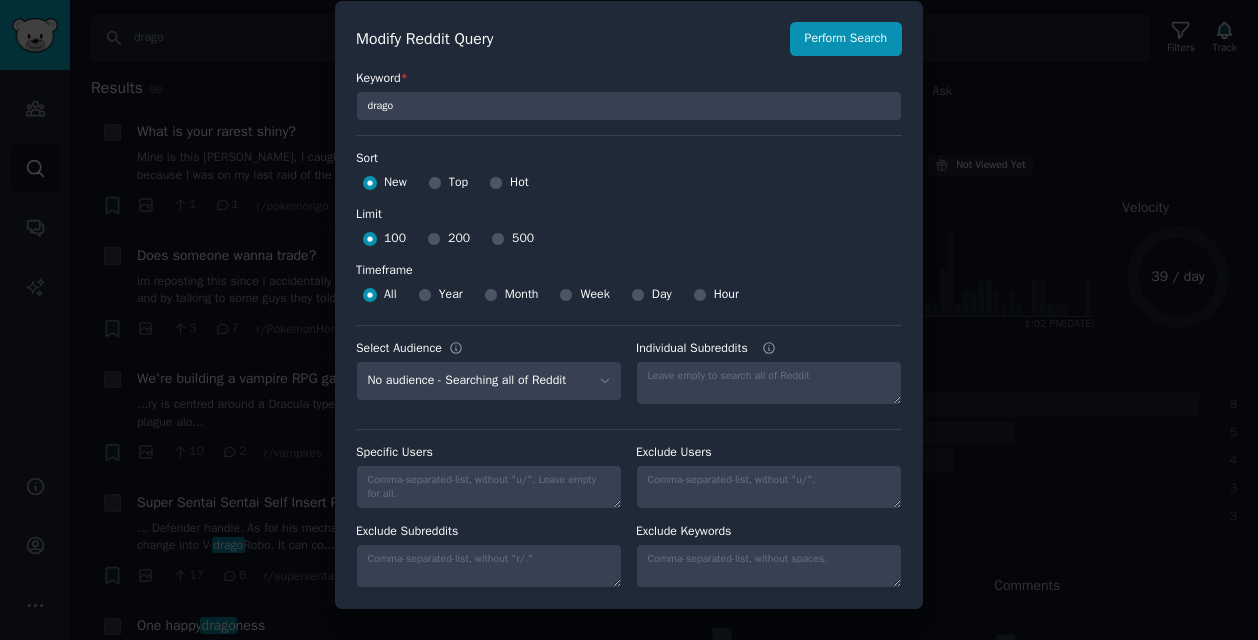 click at bounding box center [629, 320] 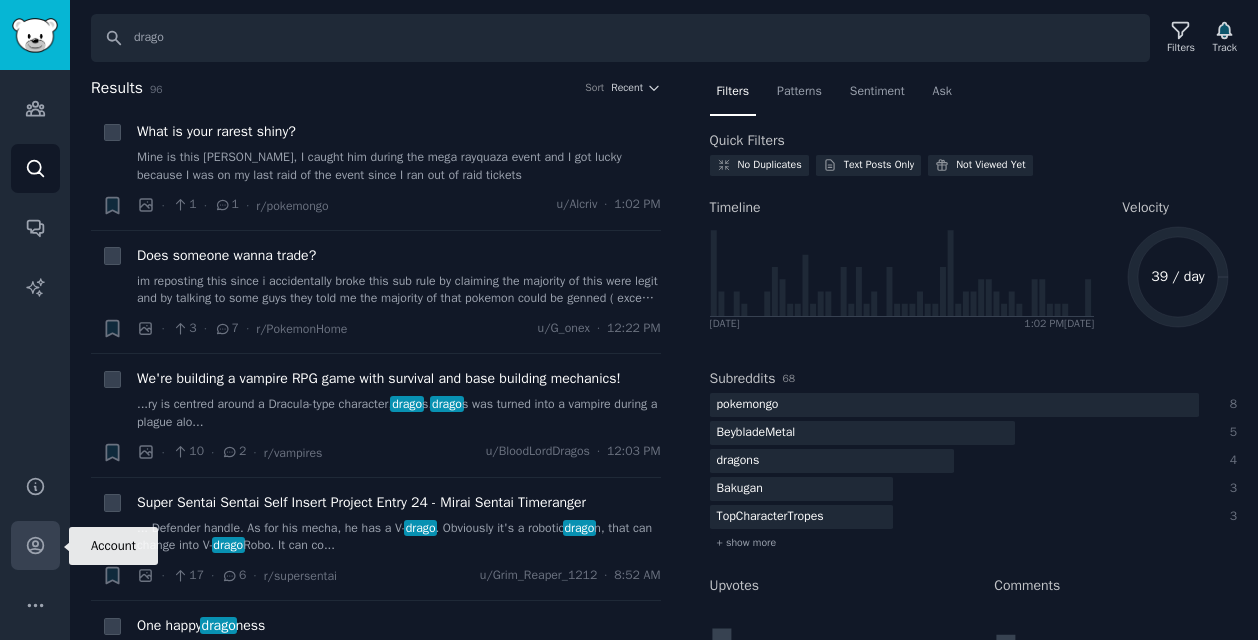 click 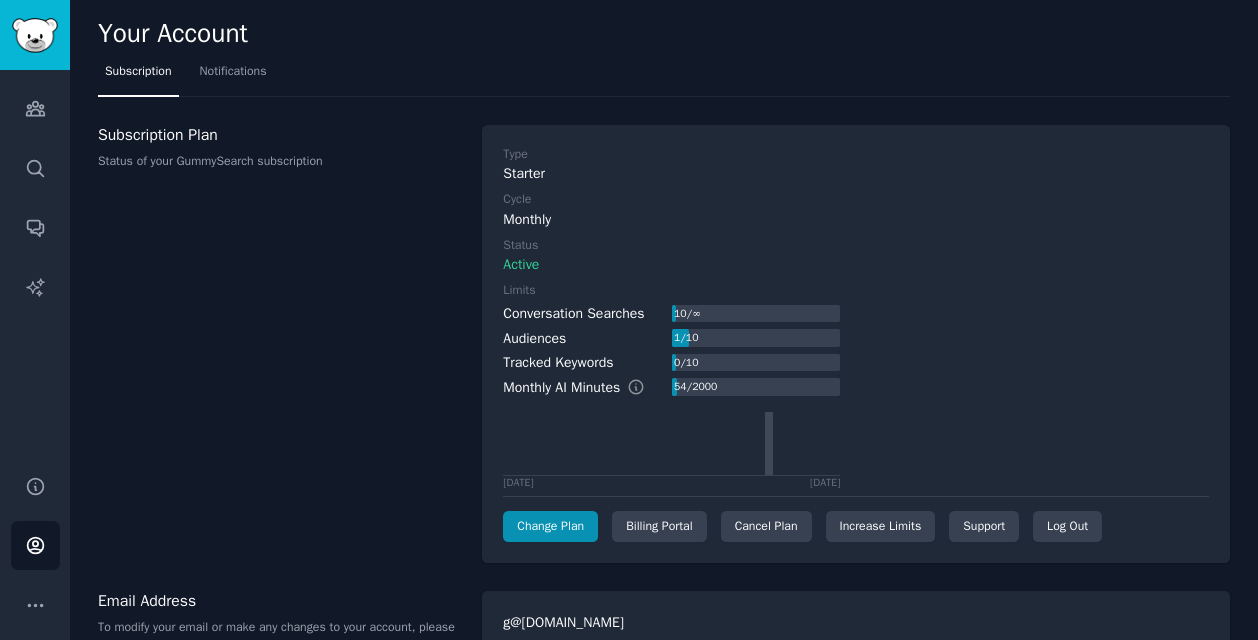 scroll, scrollTop: 0, scrollLeft: 0, axis: both 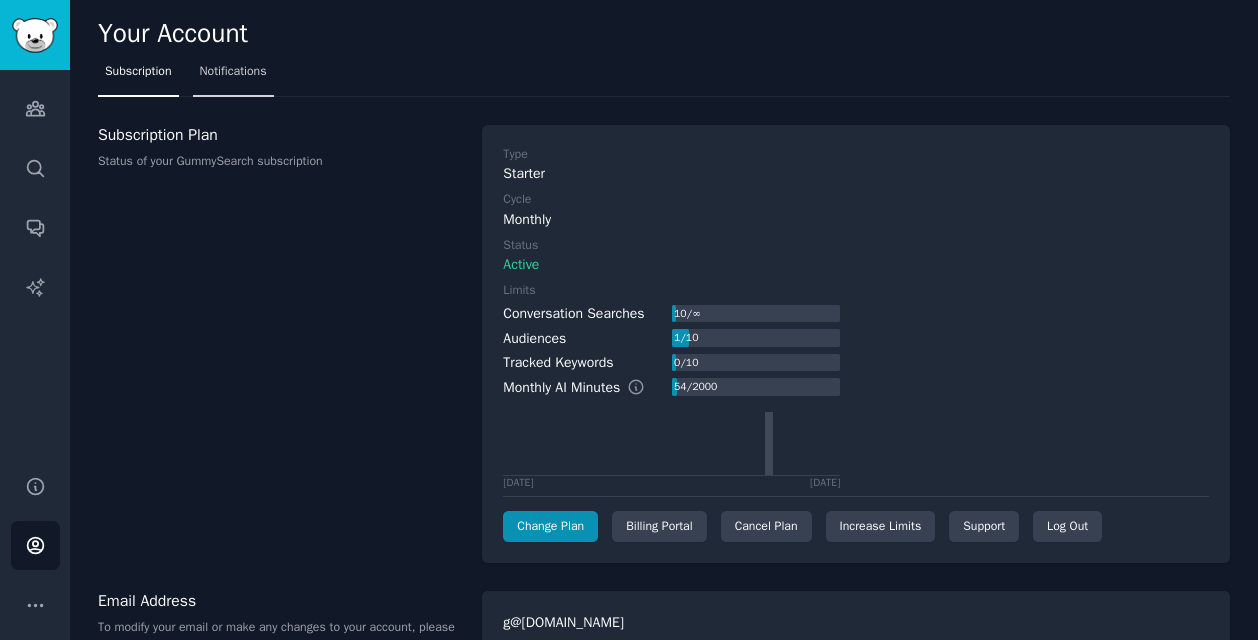 click on "Notifications" at bounding box center [233, 76] 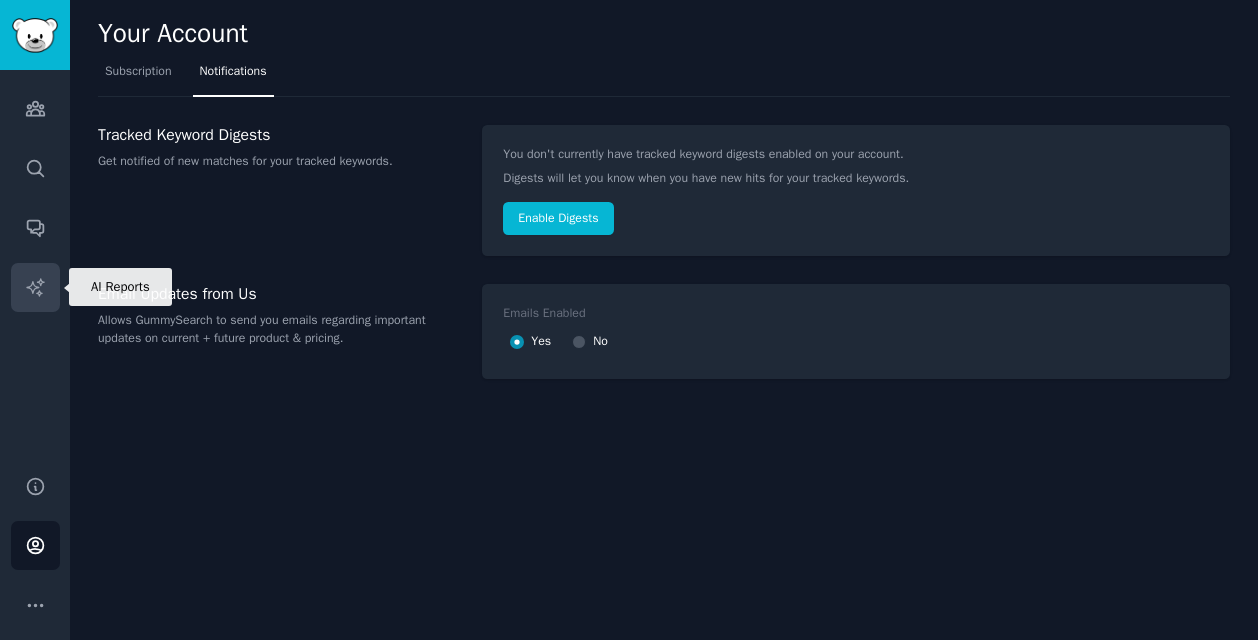 click on "AI Reports" at bounding box center [35, 287] 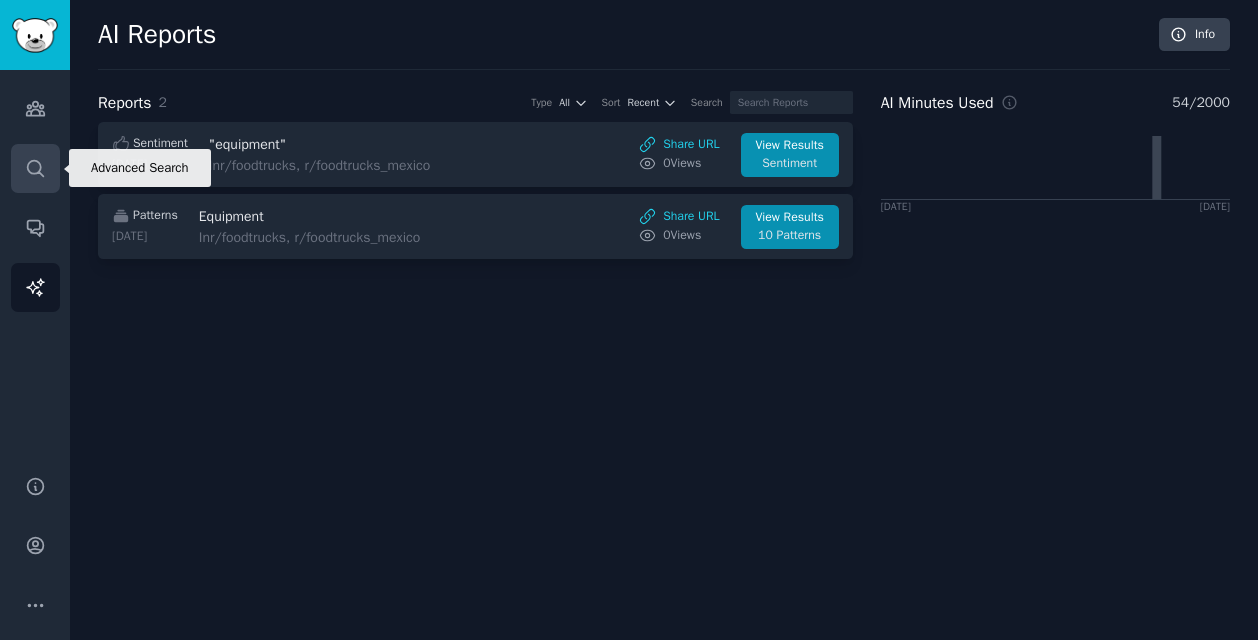 click on "Search" at bounding box center (35, 168) 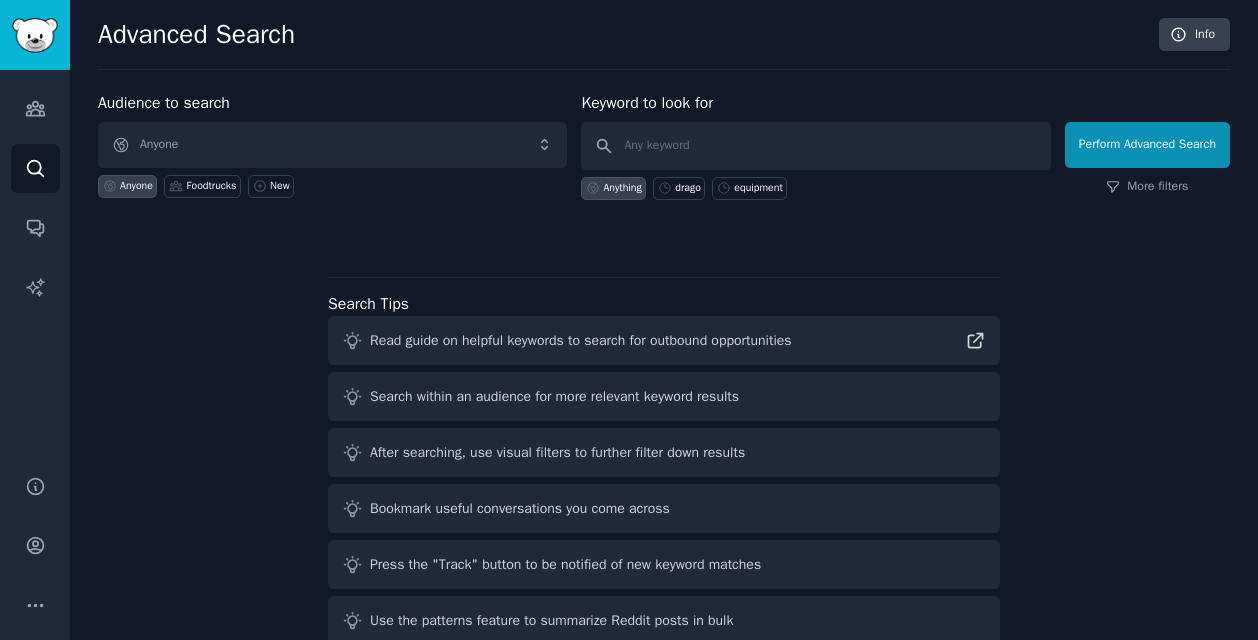 click on "Anyone" at bounding box center (332, 145) 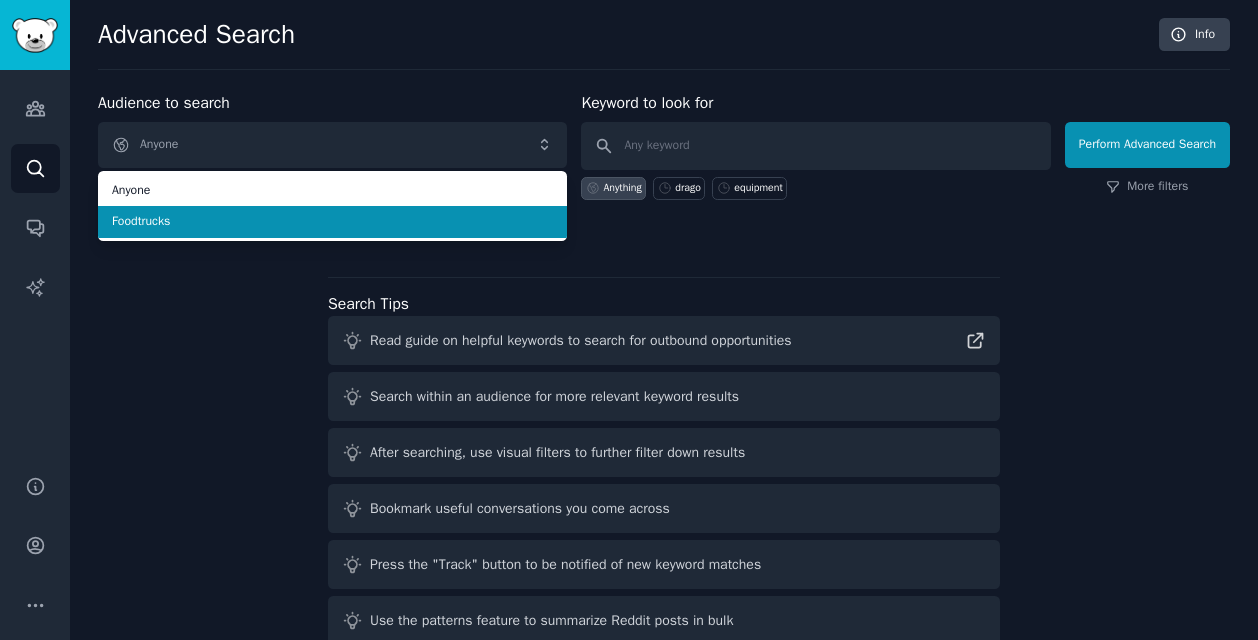 click on "Foodtrucks" at bounding box center (332, 222) 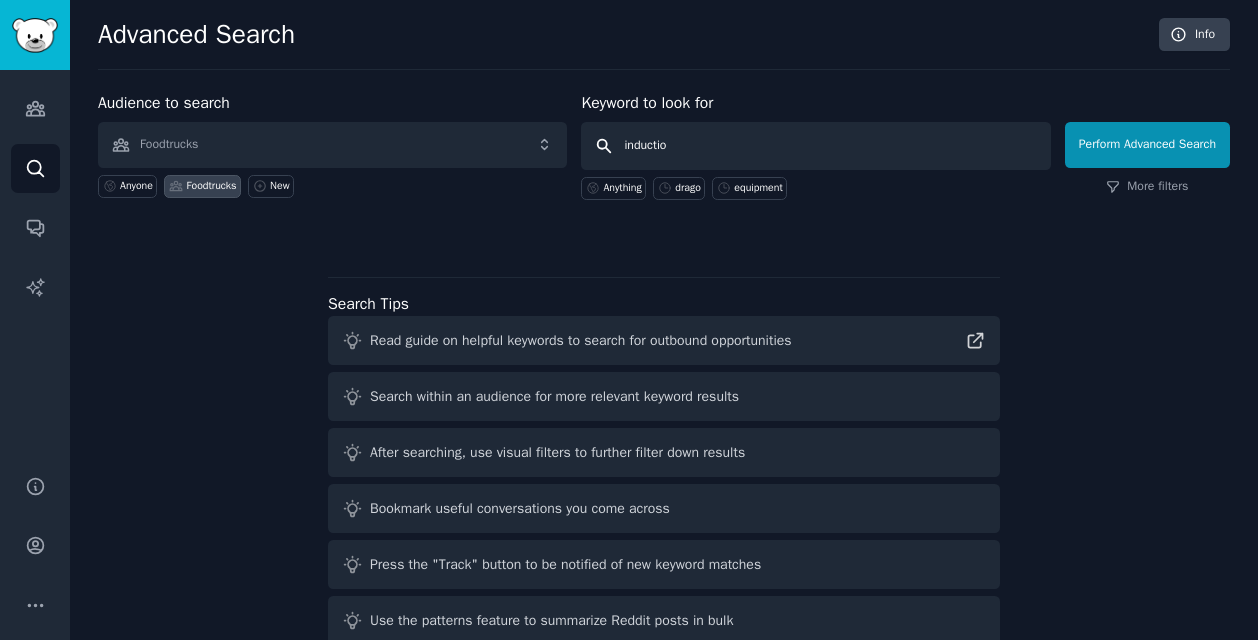 type on "induction" 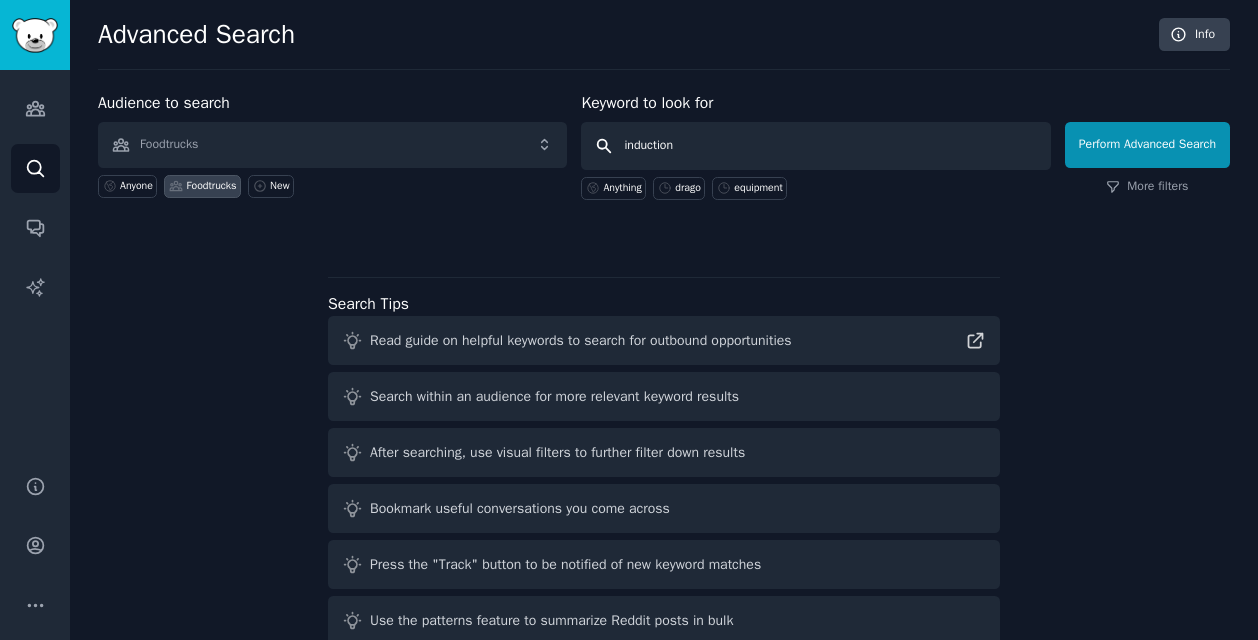 click on "Perform Advanced Search" at bounding box center [1147, 145] 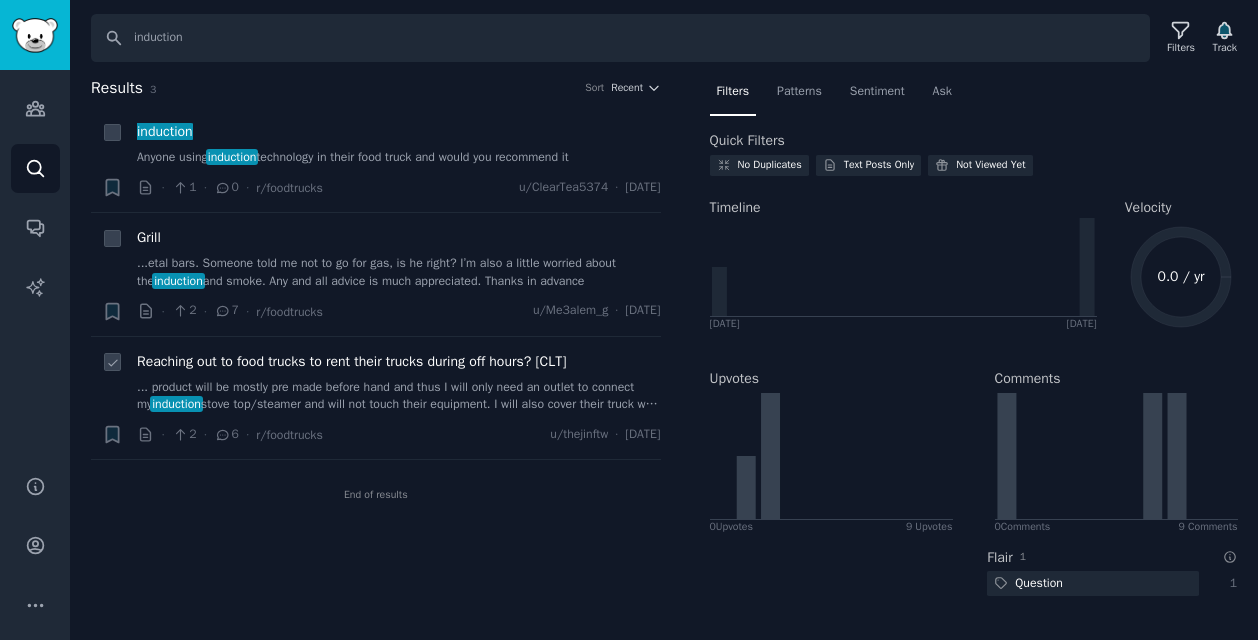 scroll, scrollTop: 0, scrollLeft: 0, axis: both 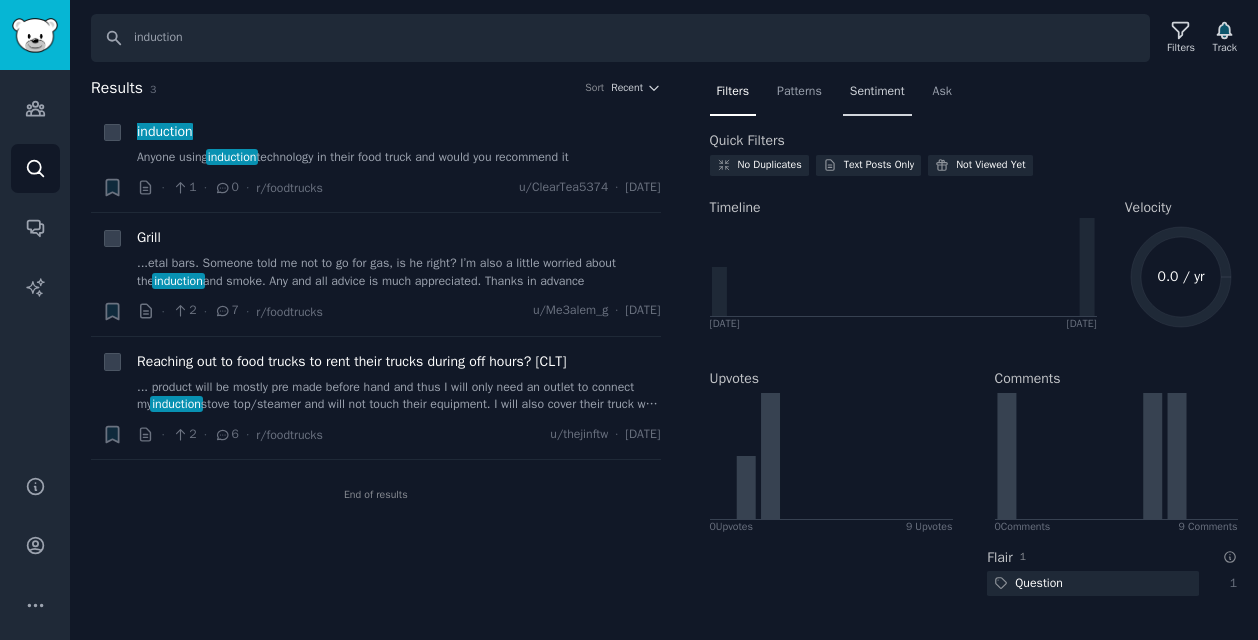 click on "Sentiment" at bounding box center [877, 92] 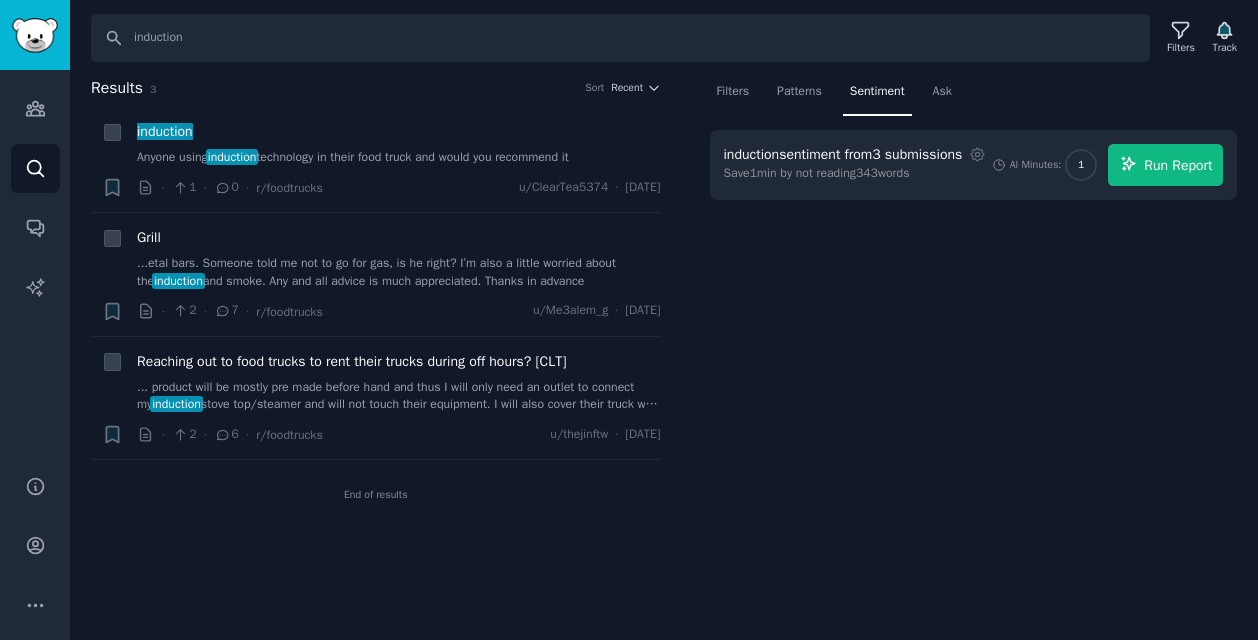 click on "Run Report" at bounding box center (1178, 165) 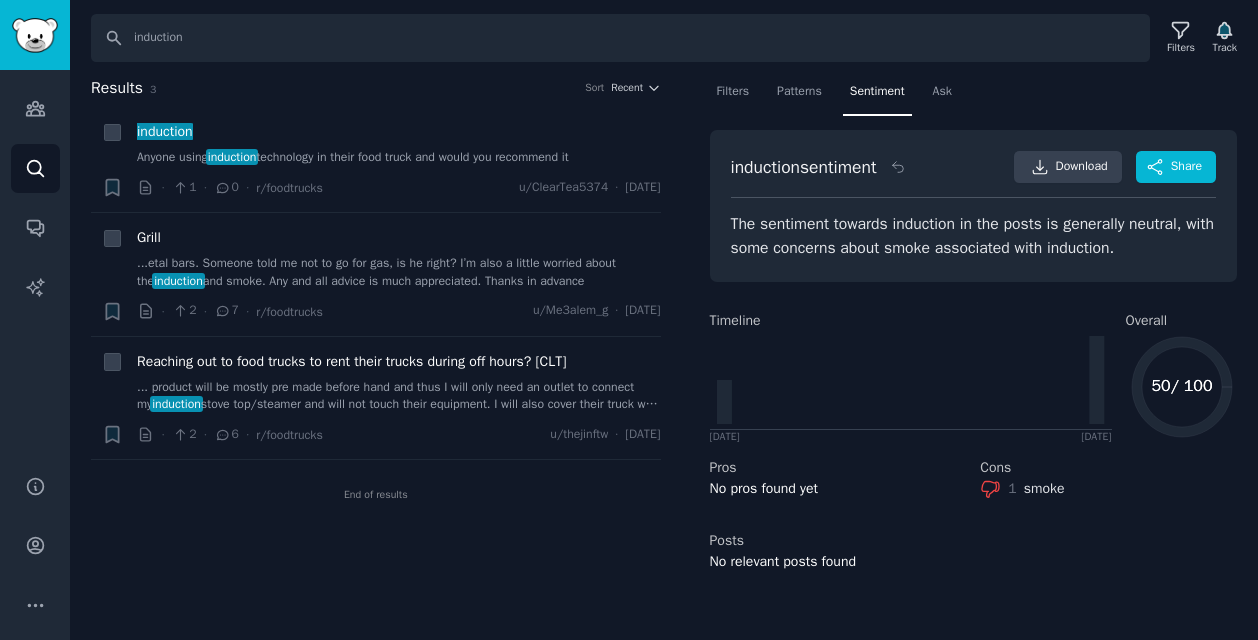 scroll, scrollTop: 0, scrollLeft: 0, axis: both 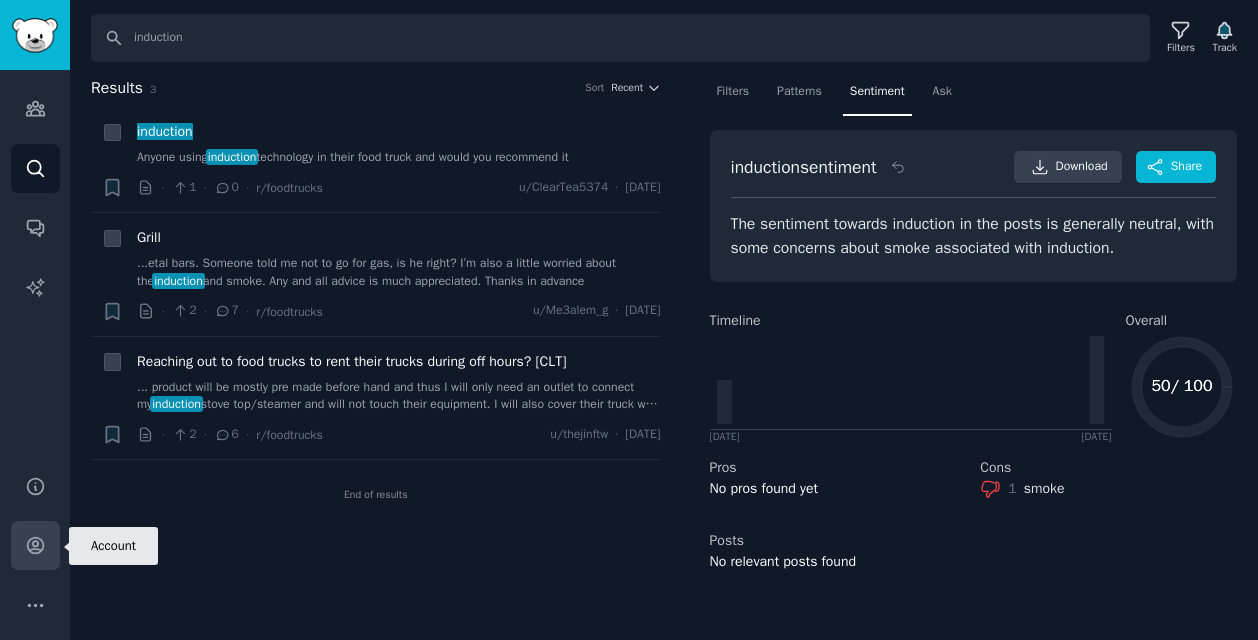 click 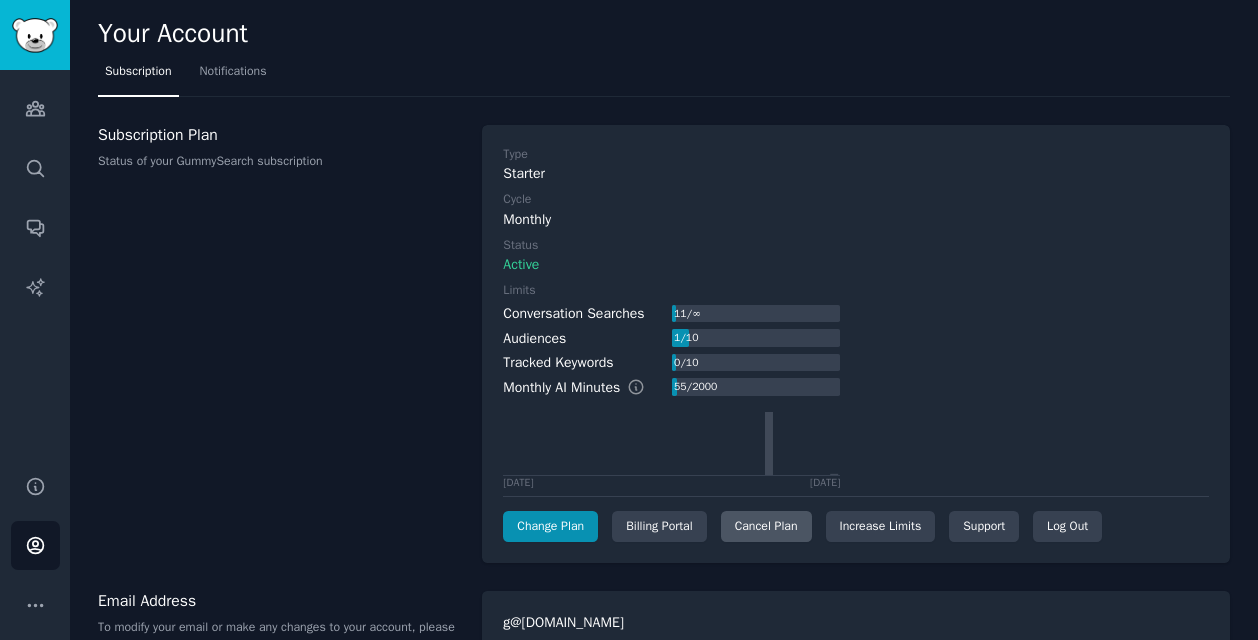 click on "Cancel Plan" at bounding box center (766, 527) 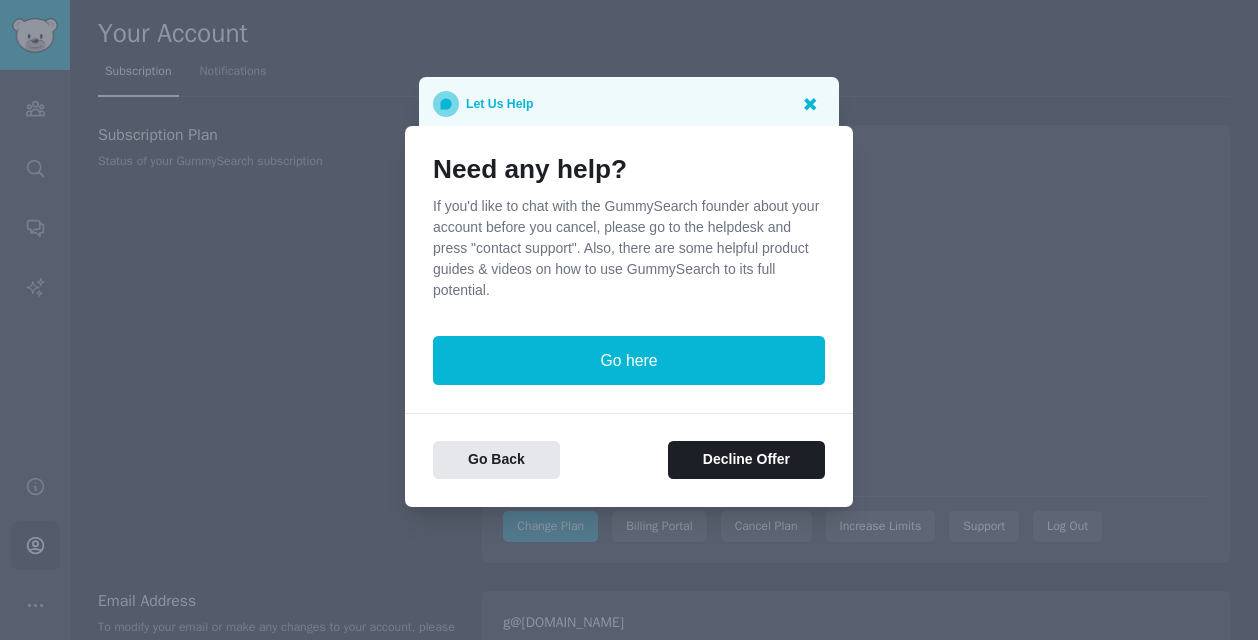 click 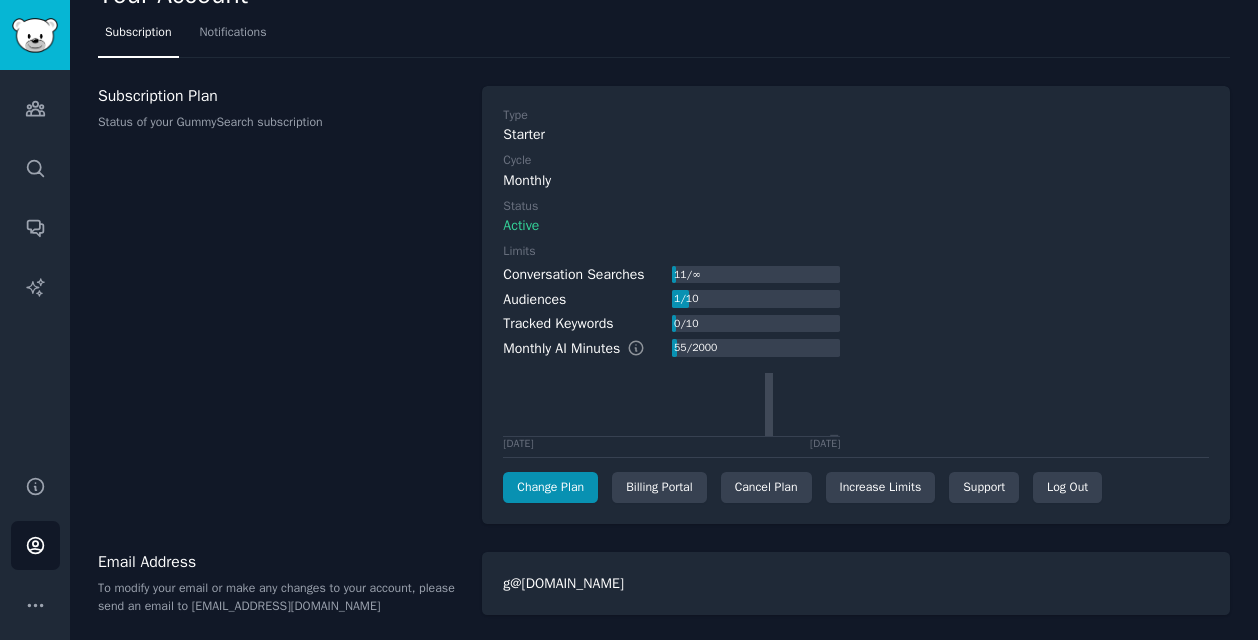 scroll, scrollTop: 0, scrollLeft: 0, axis: both 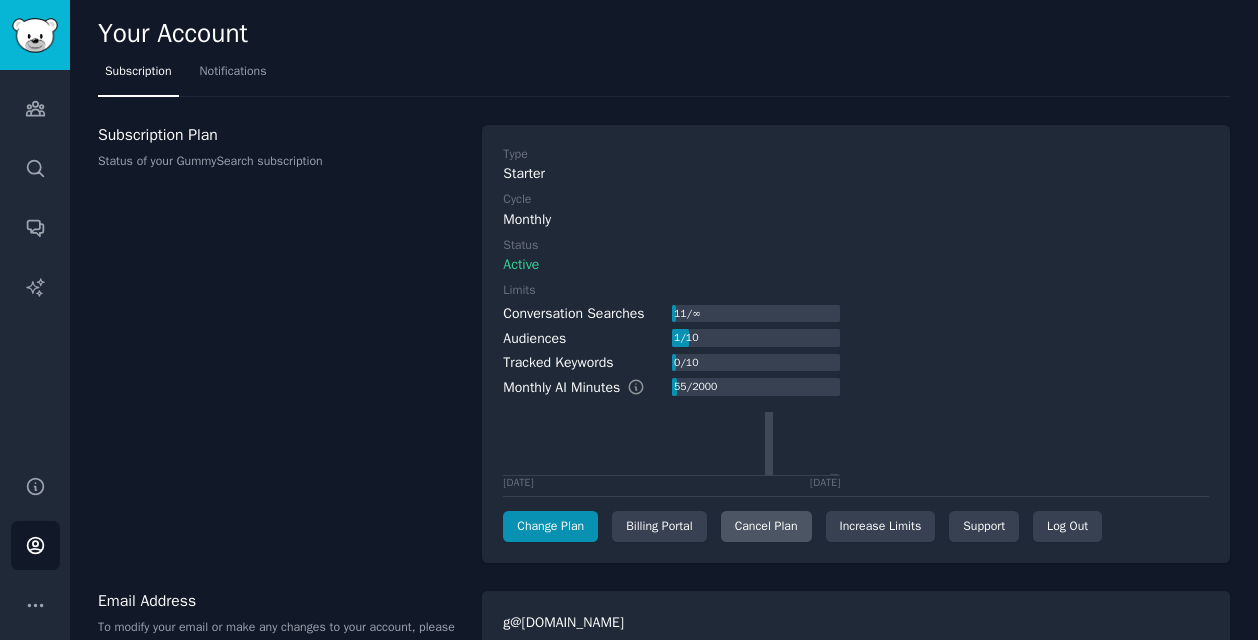 click on "Cancel Plan" at bounding box center (766, 527) 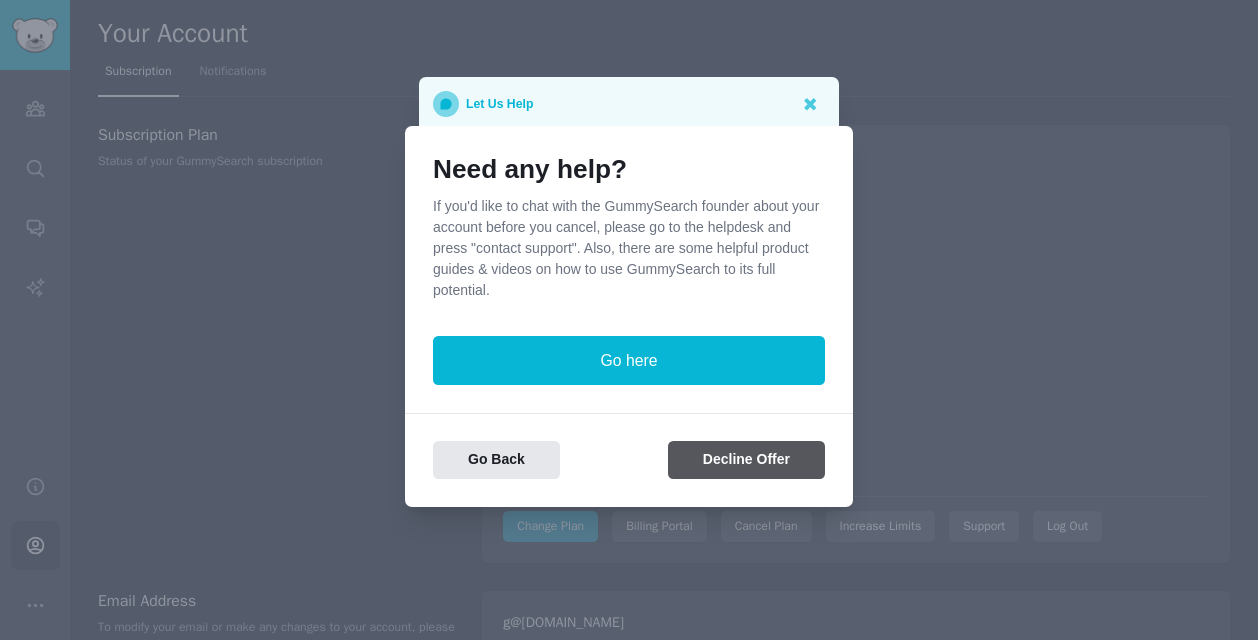 click on "Decline Offer" at bounding box center [746, 460] 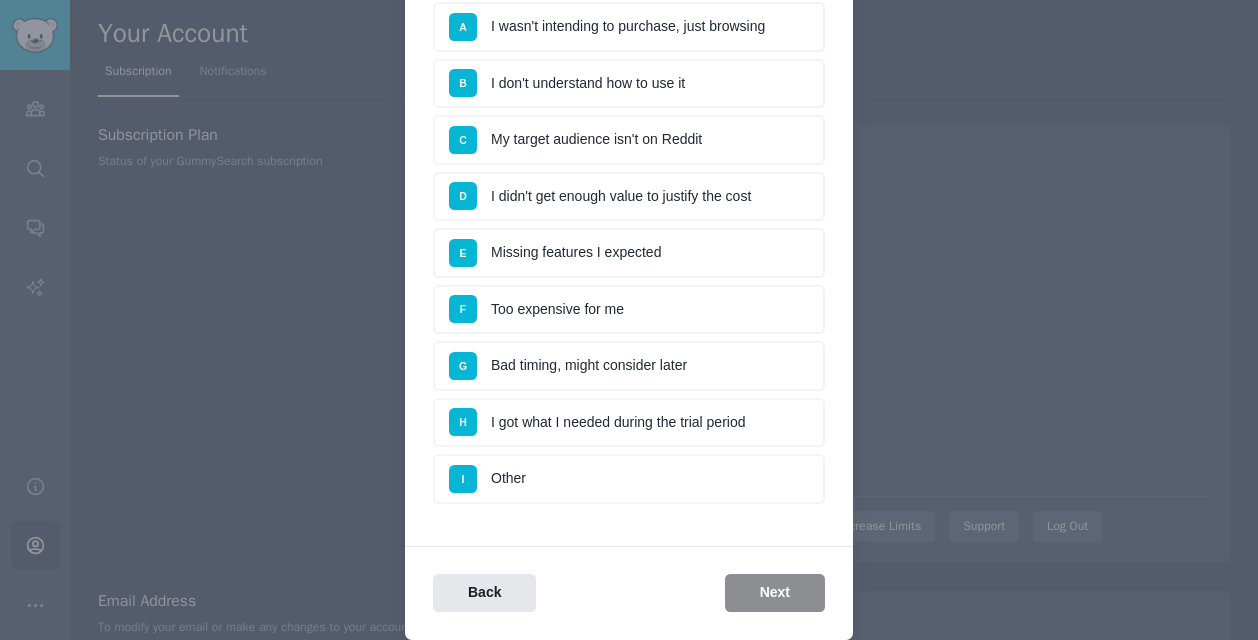 scroll, scrollTop: 183, scrollLeft: 0, axis: vertical 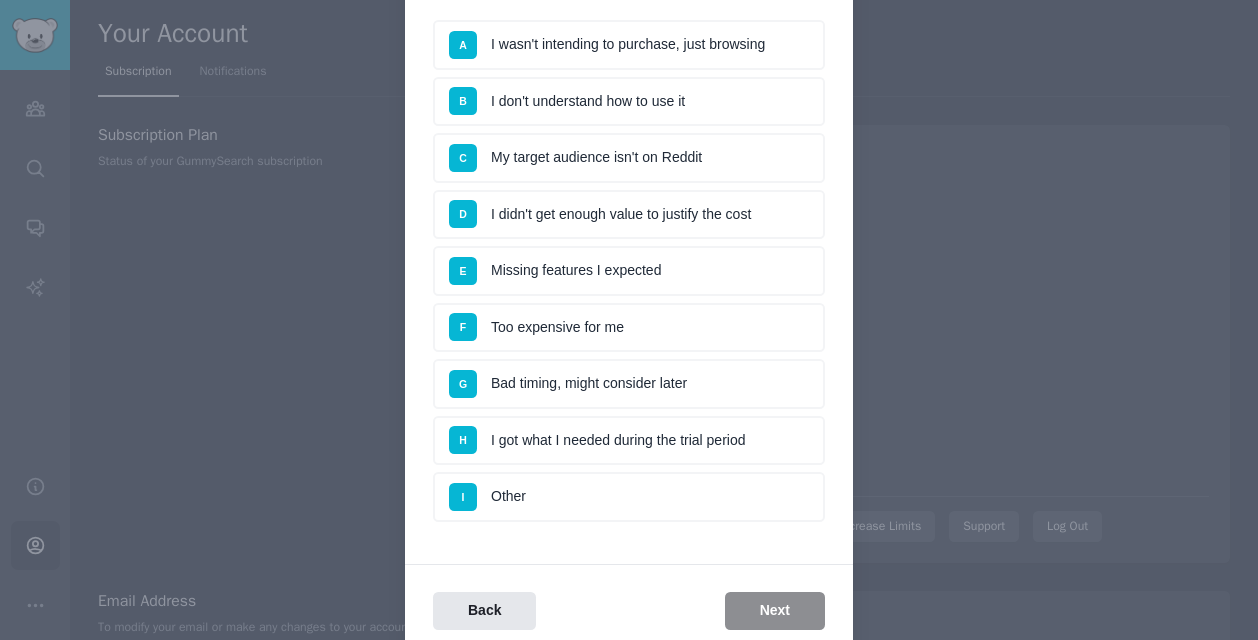 click on "D  I didn't get enough value to justify the cost" at bounding box center (629, 215) 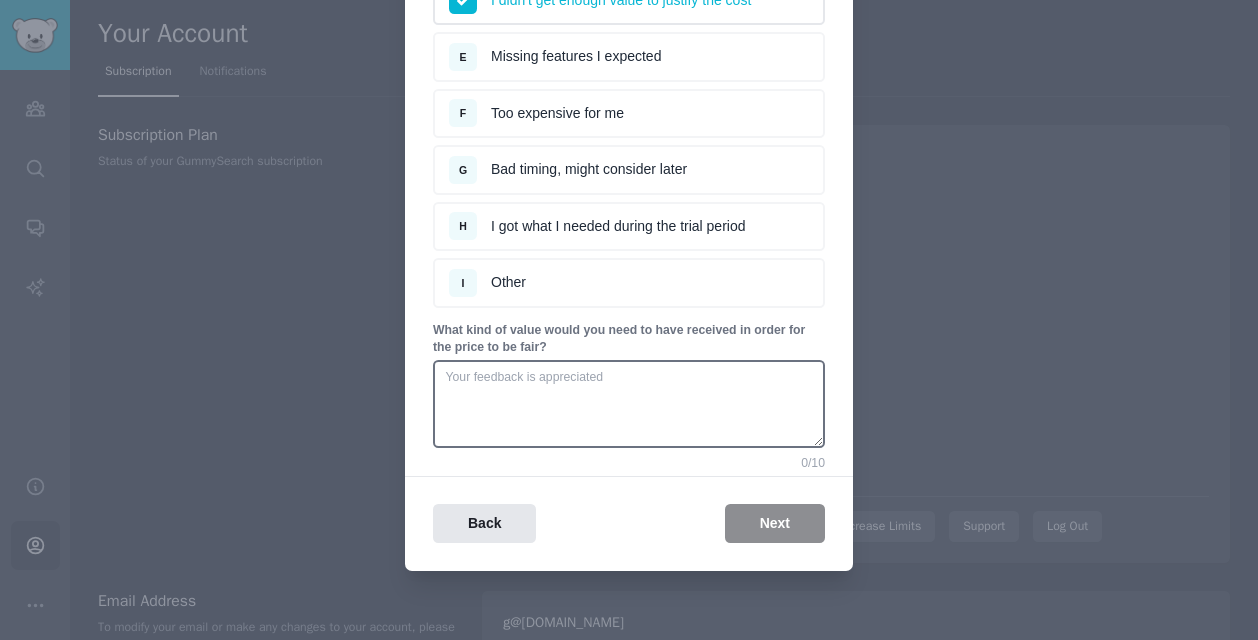 scroll, scrollTop: 396, scrollLeft: 0, axis: vertical 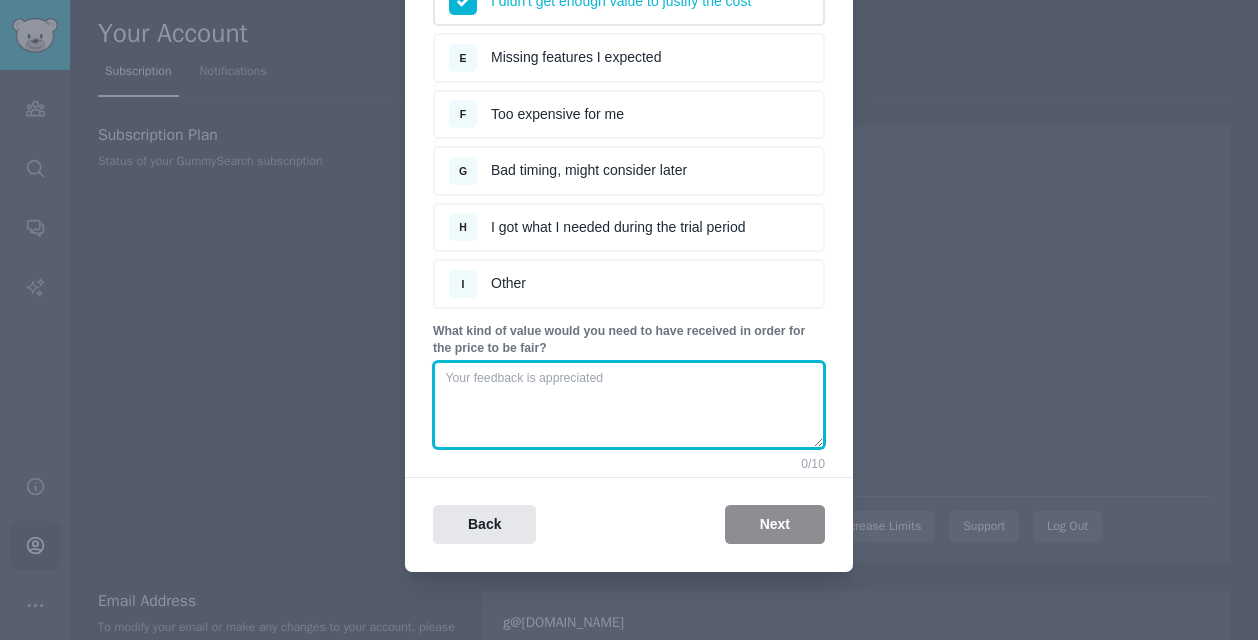 click at bounding box center (629, 405) 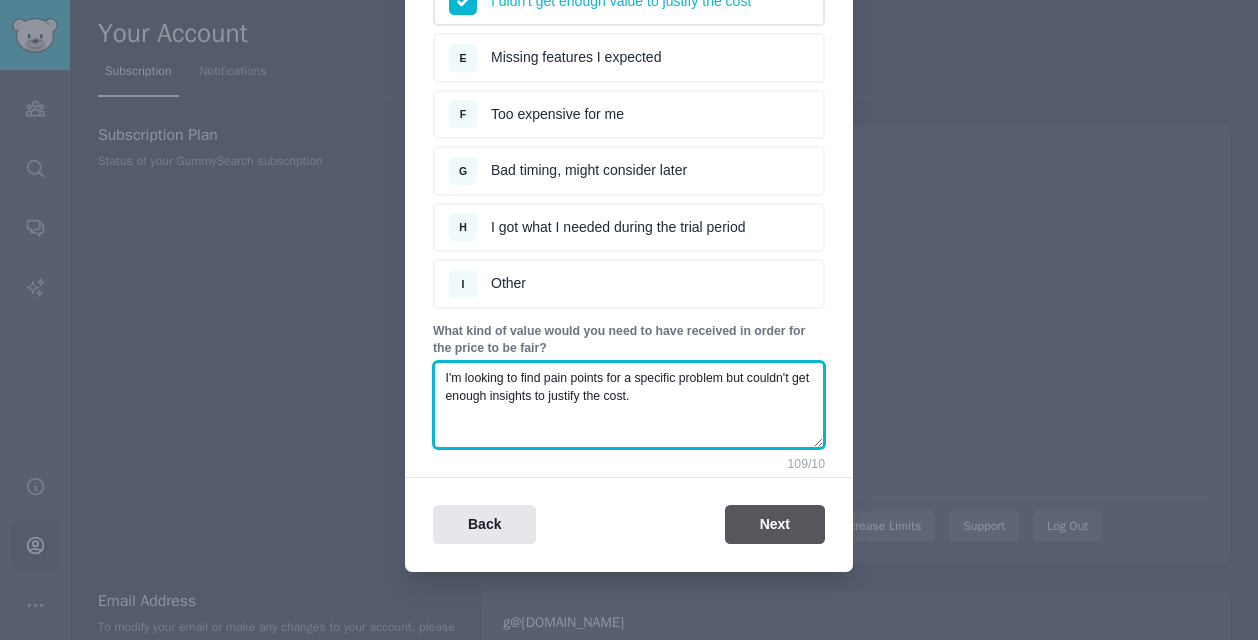 type on "I'm looking to find pain points for a specific problem but couldn't get enough insights to justify the cost." 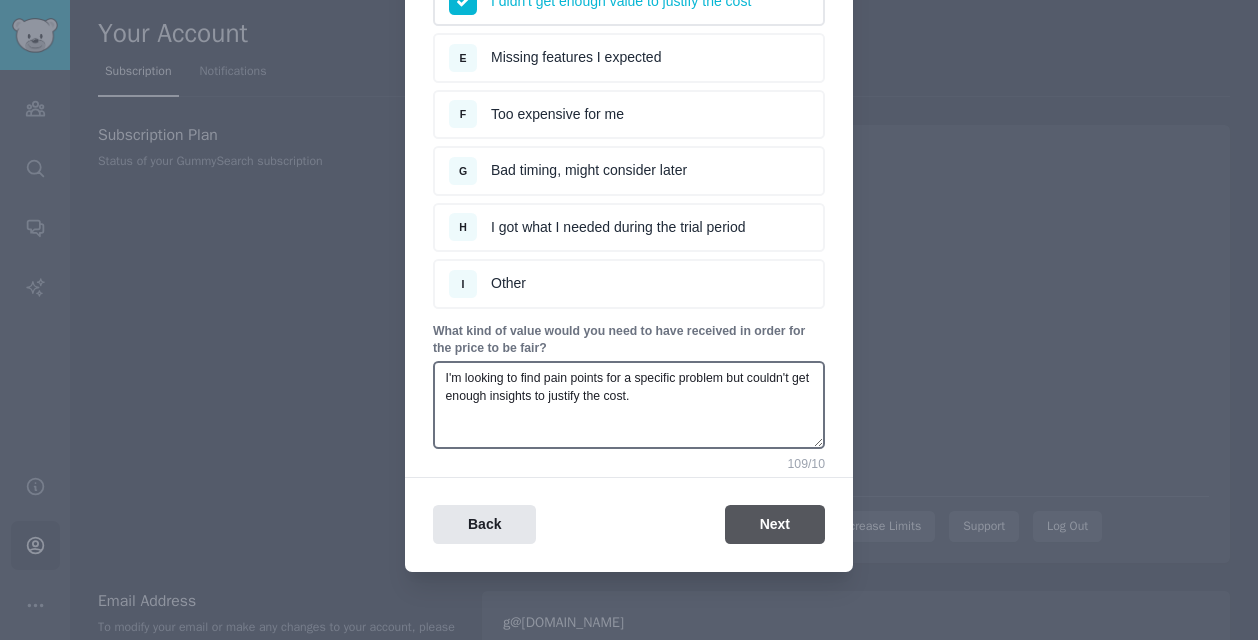 click on "Next" at bounding box center (775, 524) 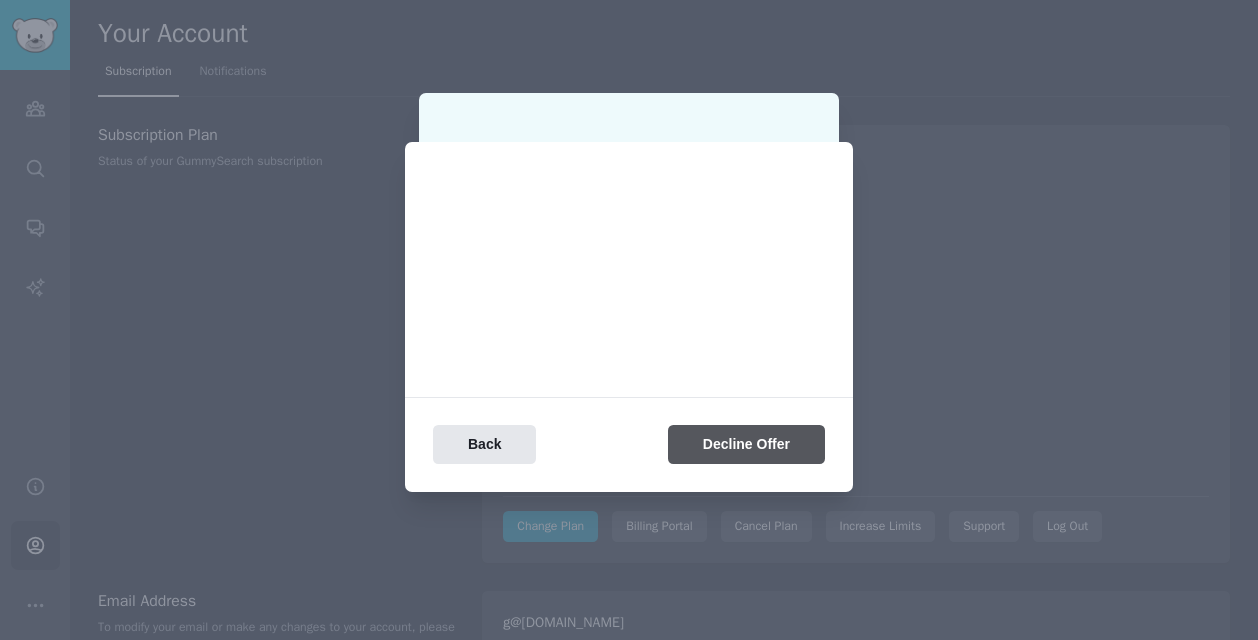 scroll, scrollTop: 0, scrollLeft: 0, axis: both 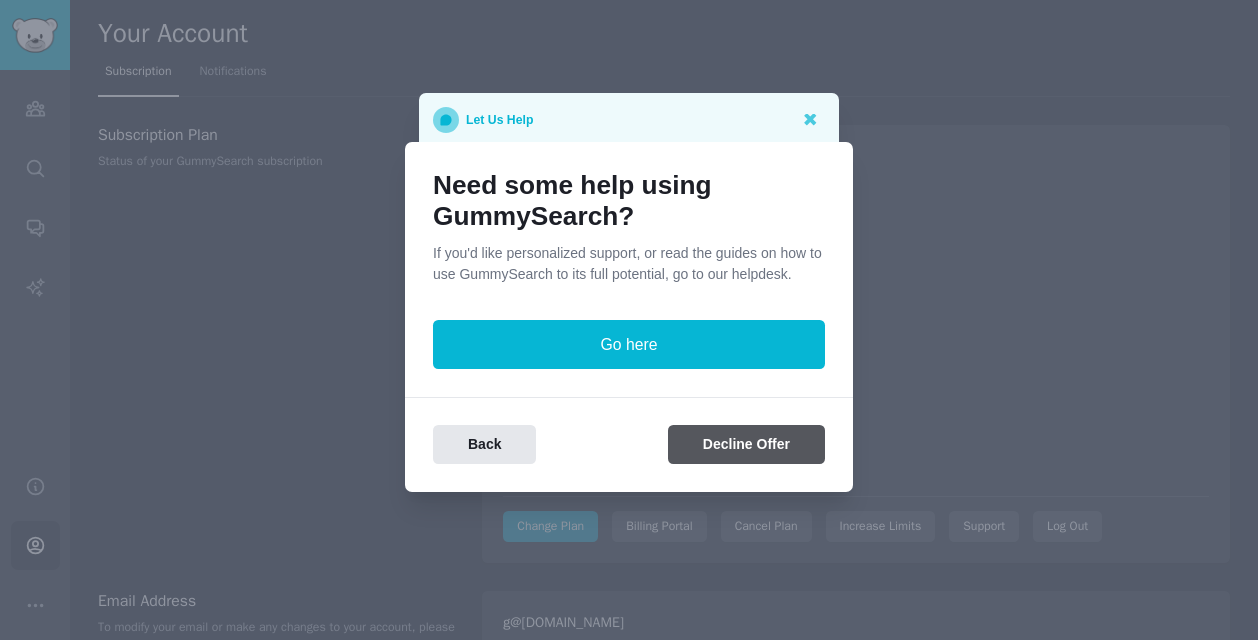 click on "Decline Offer" at bounding box center [746, 444] 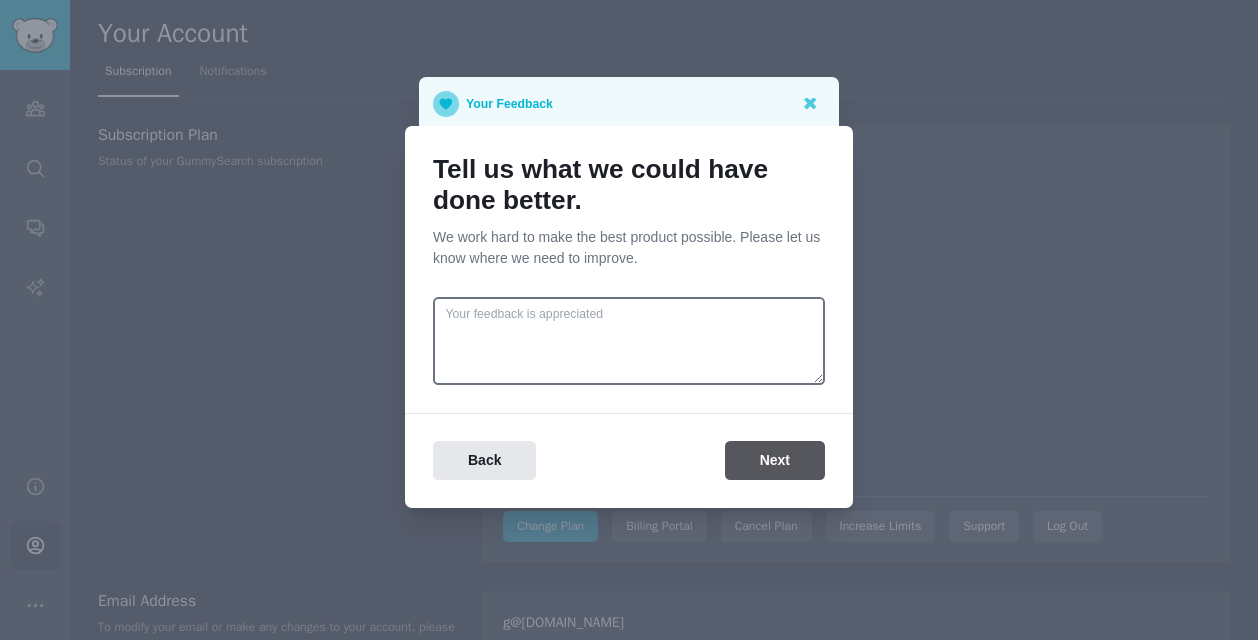click on "Next" at bounding box center (775, 460) 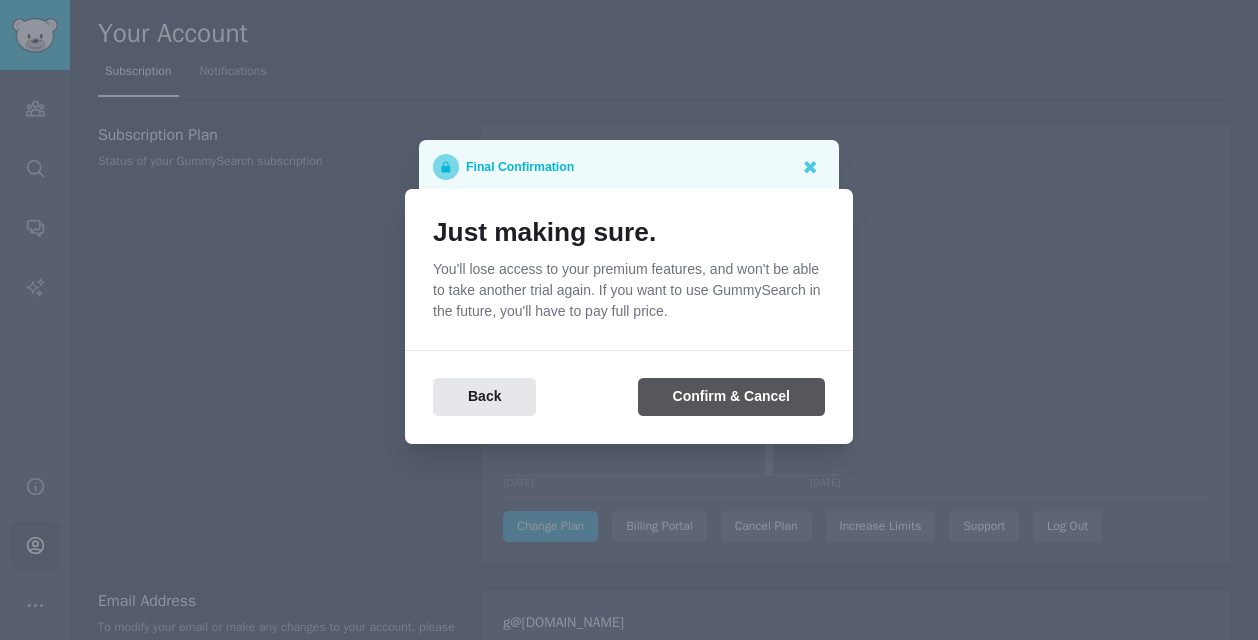 click on "Confirm & Cancel" at bounding box center (731, 397) 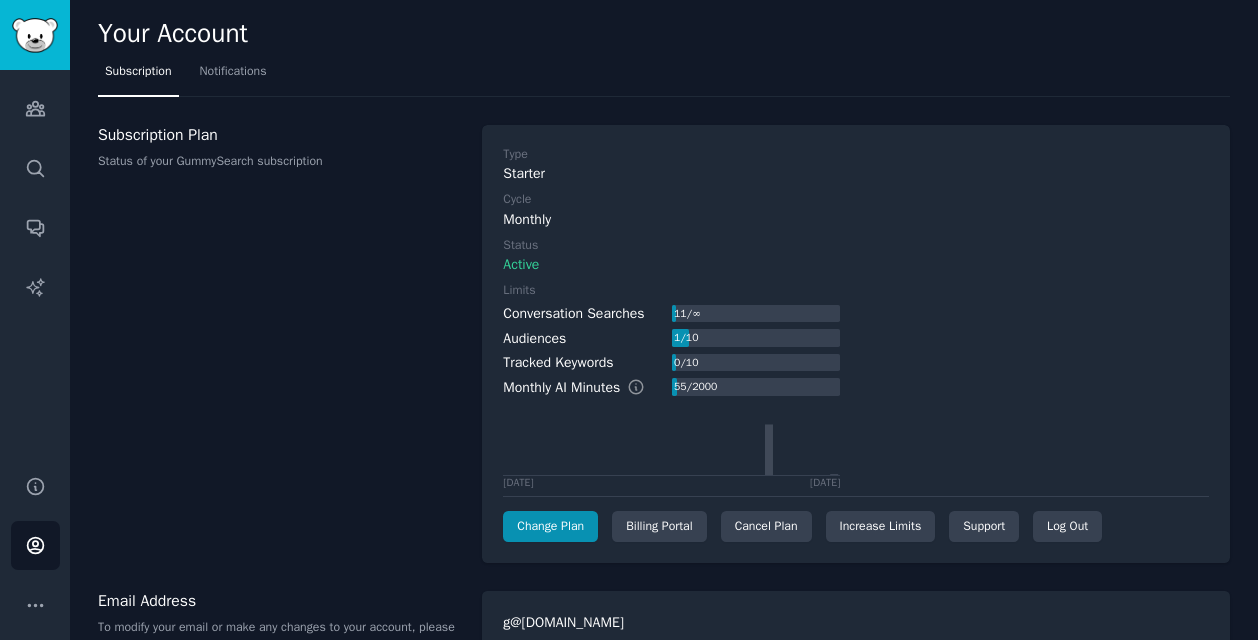 scroll, scrollTop: 0, scrollLeft: 0, axis: both 